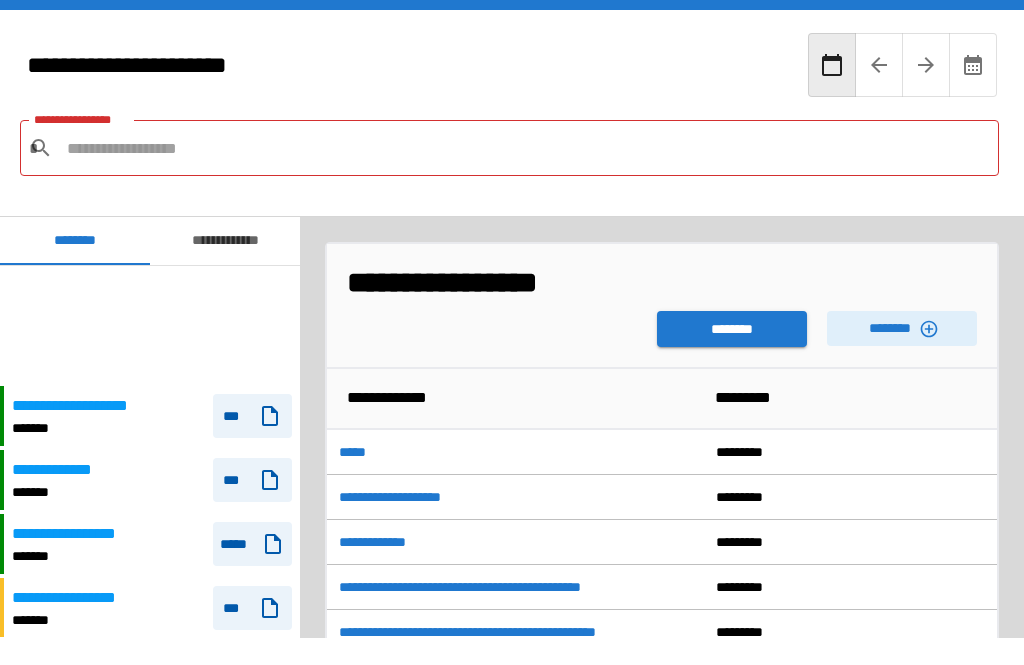 scroll, scrollTop: 64, scrollLeft: 0, axis: vertical 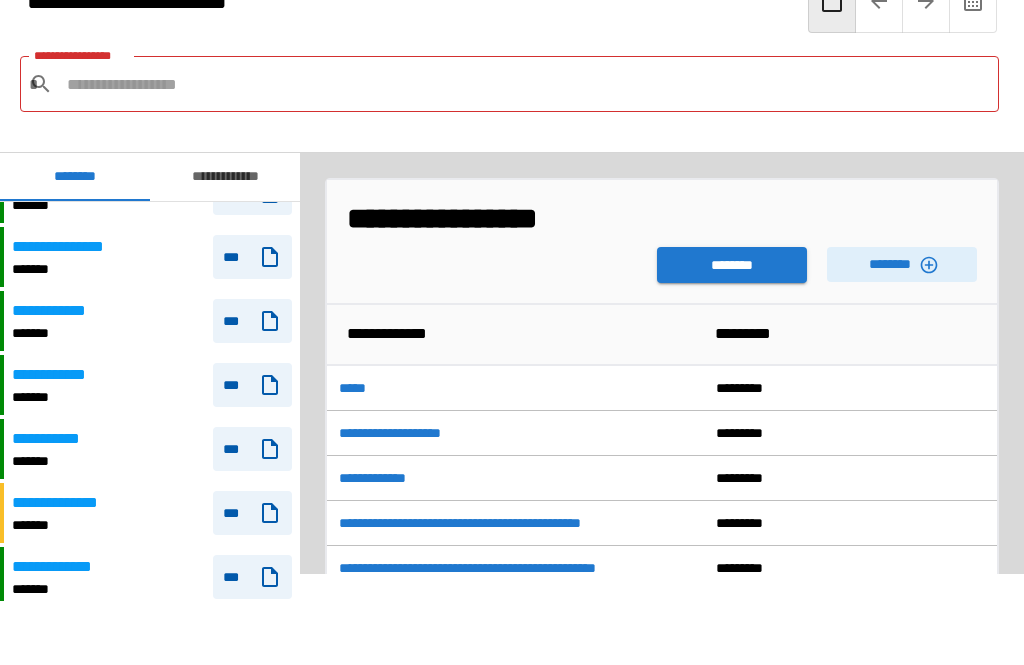 click on "**********" at bounding box center (53, 375) 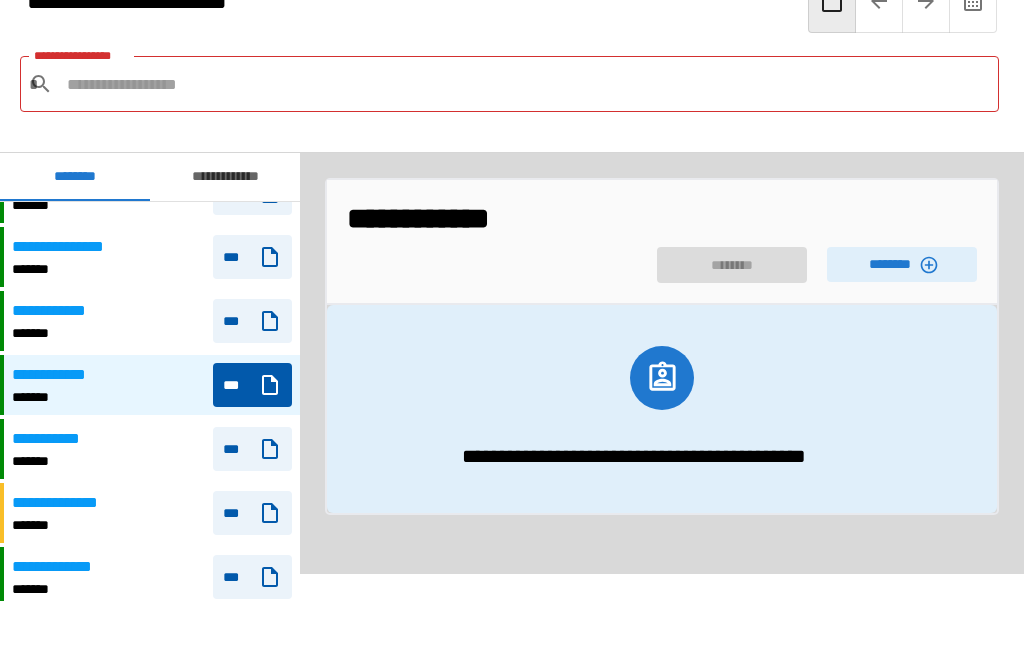 click on "********" at bounding box center (902, 264) 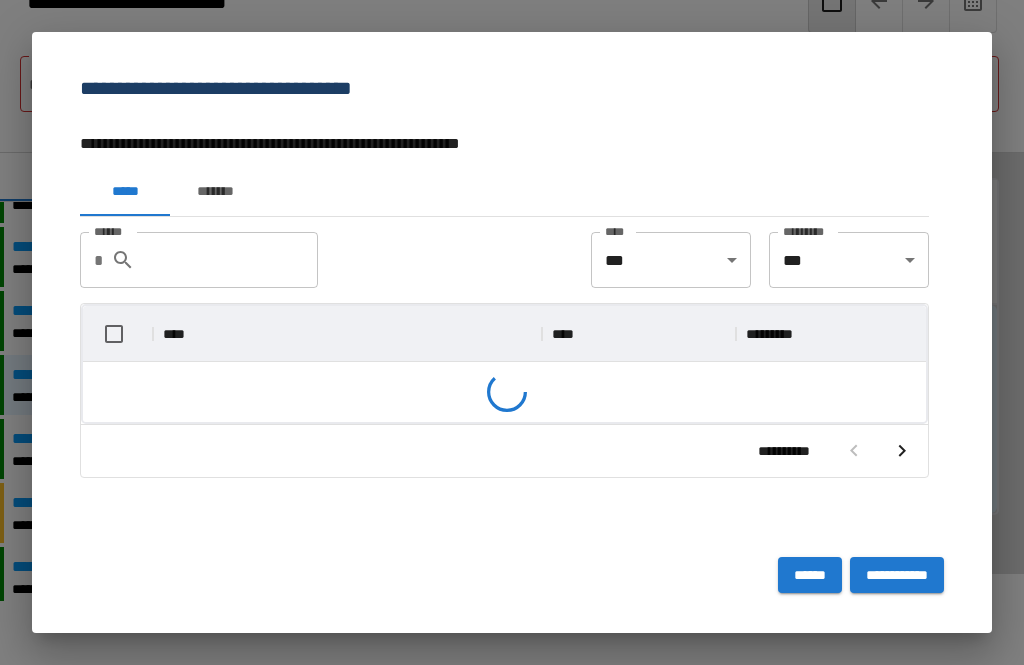 scroll, scrollTop: 1, scrollLeft: 1, axis: both 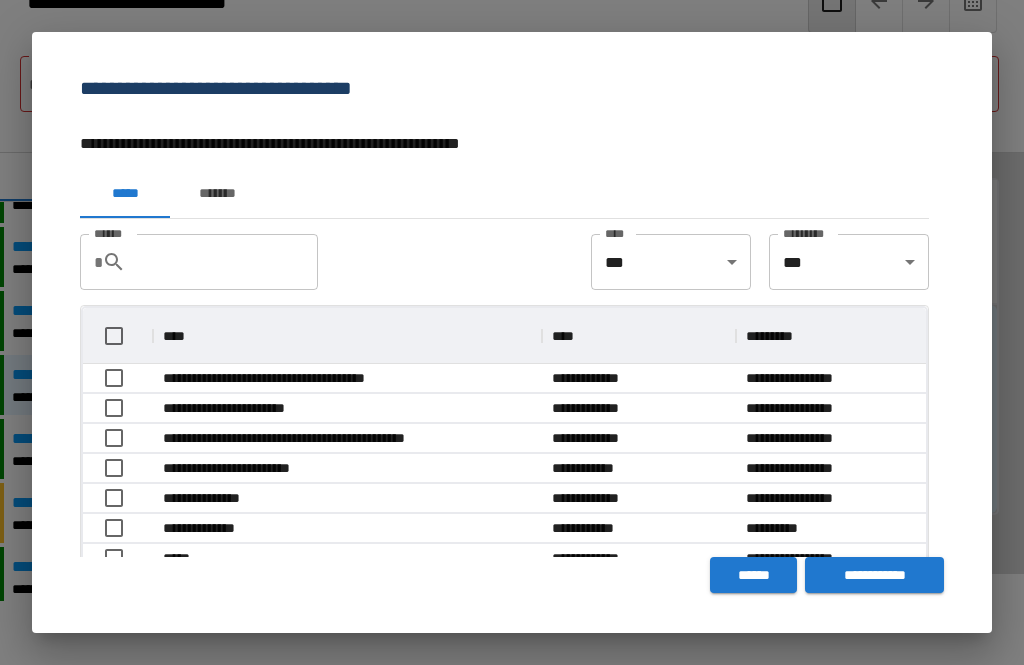 click on "*******" at bounding box center (217, 194) 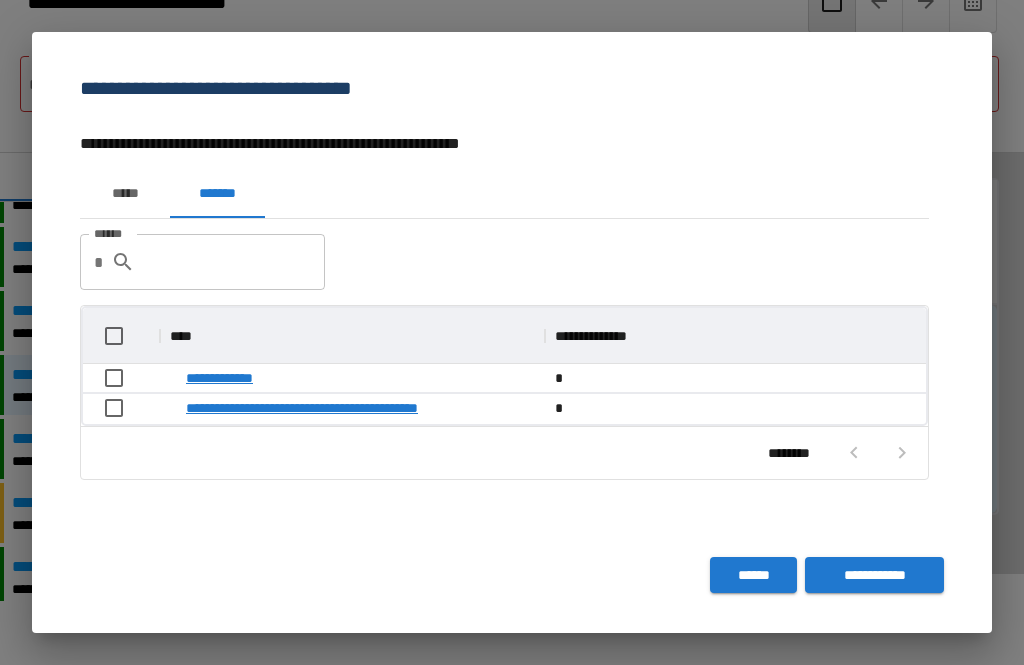 scroll, scrollTop: 1, scrollLeft: 1, axis: both 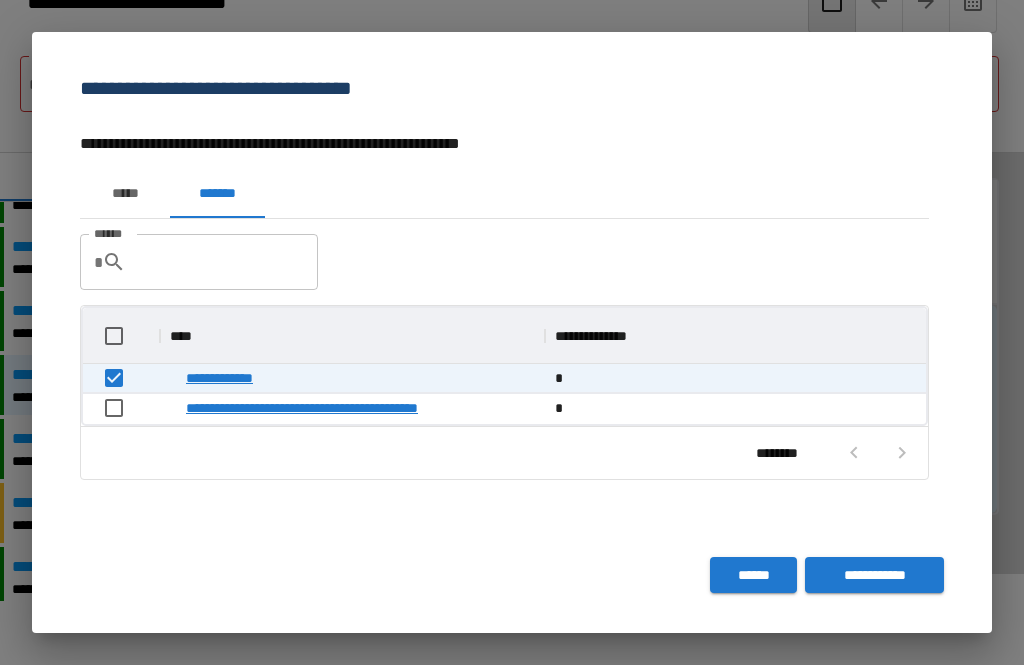 click on "**********" at bounding box center [874, 575] 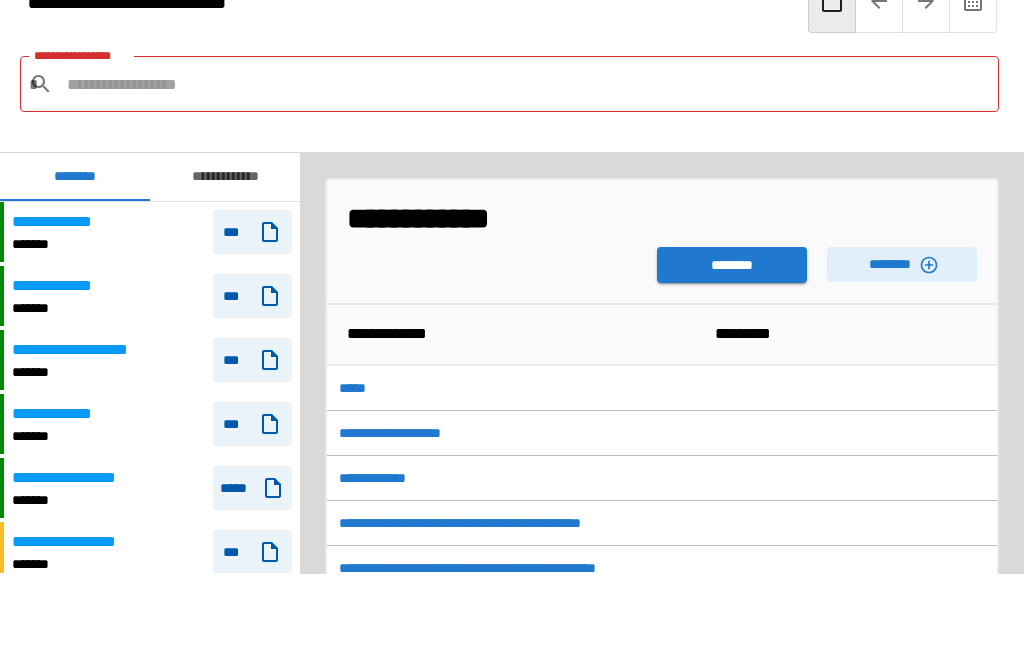 scroll, scrollTop: 2520, scrollLeft: 0, axis: vertical 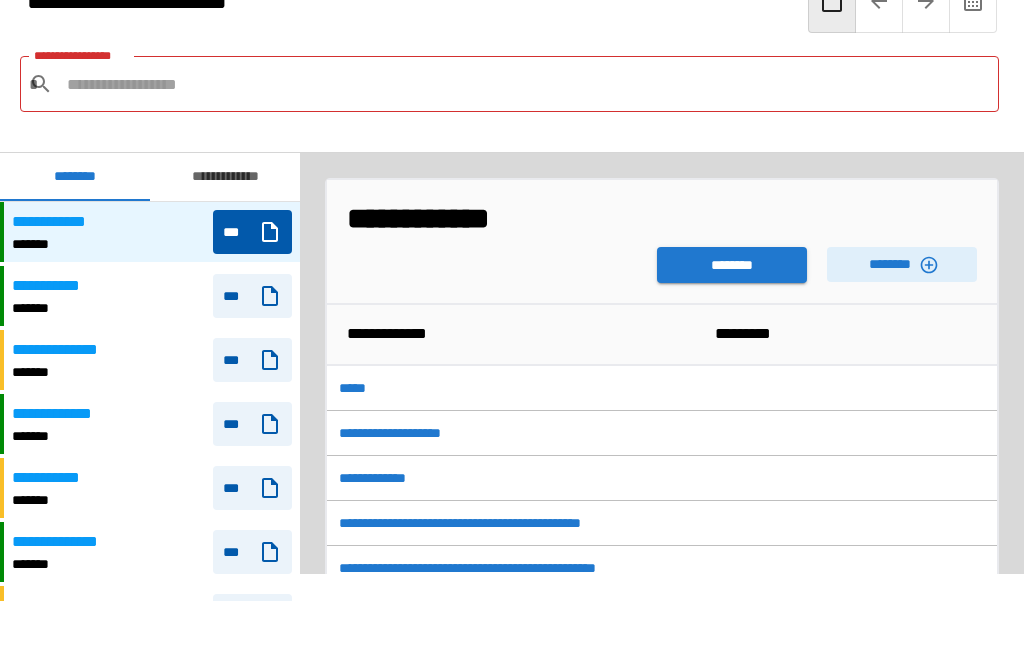 click on "********" at bounding box center (732, 265) 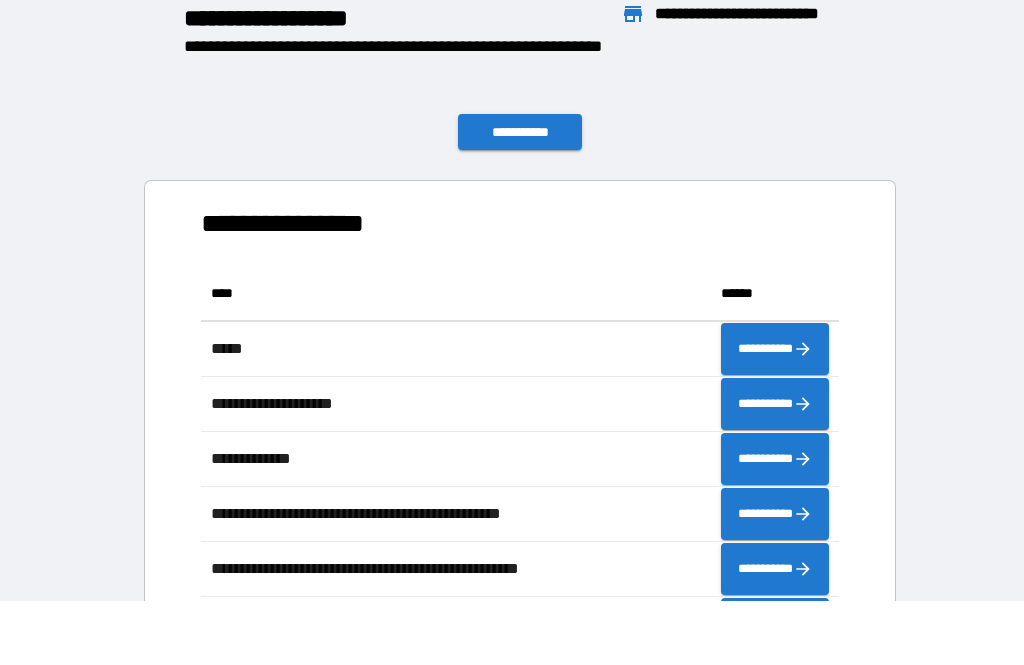 scroll, scrollTop: 386, scrollLeft: 638, axis: both 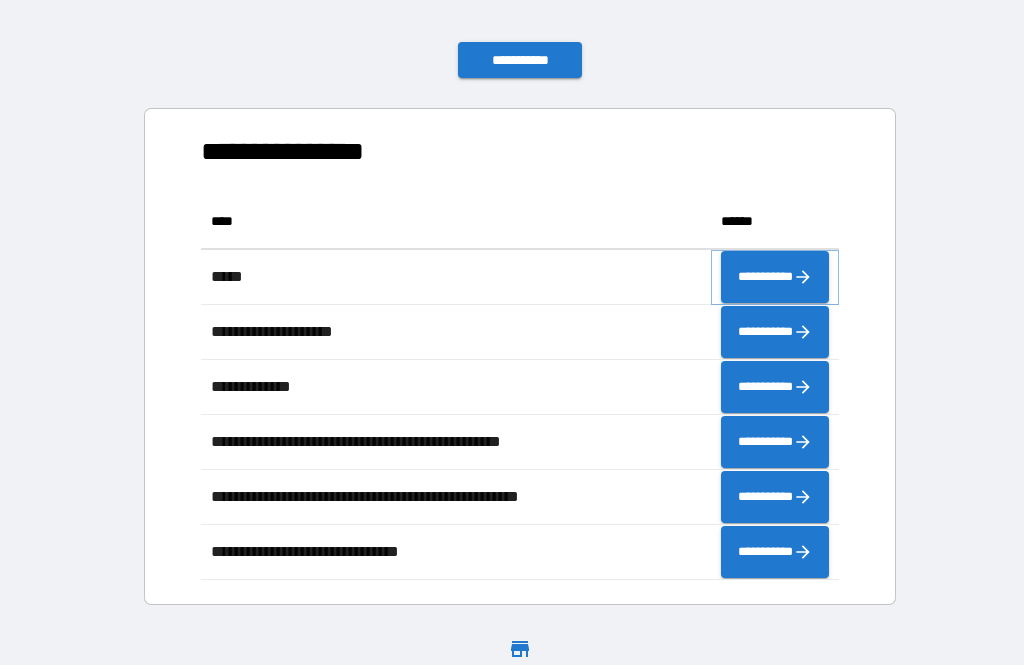 click on "**********" at bounding box center (775, 277) 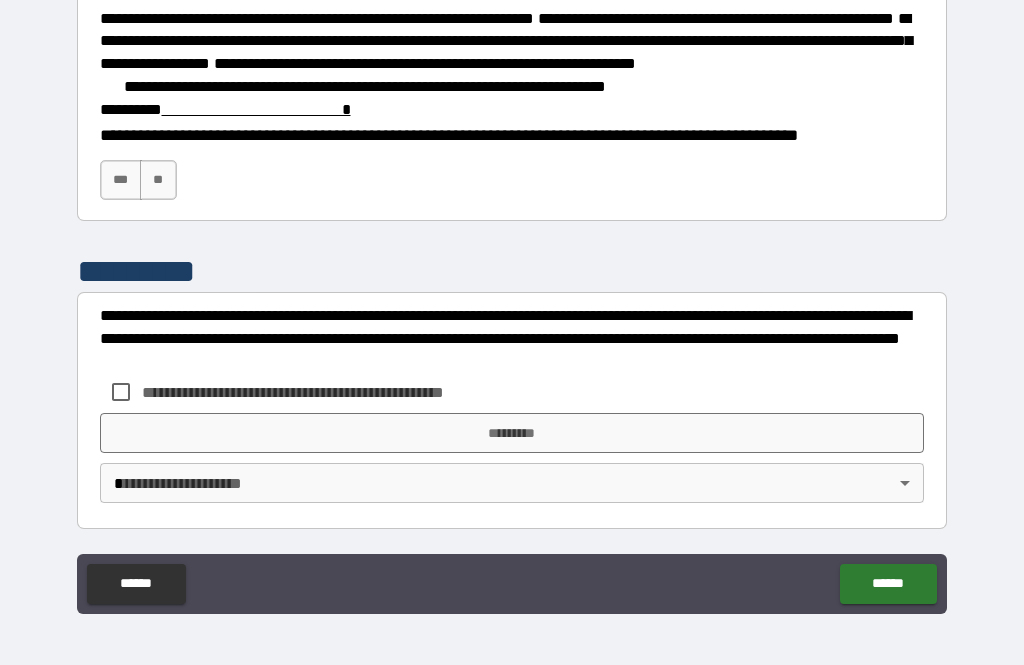 scroll, scrollTop: 2875, scrollLeft: 0, axis: vertical 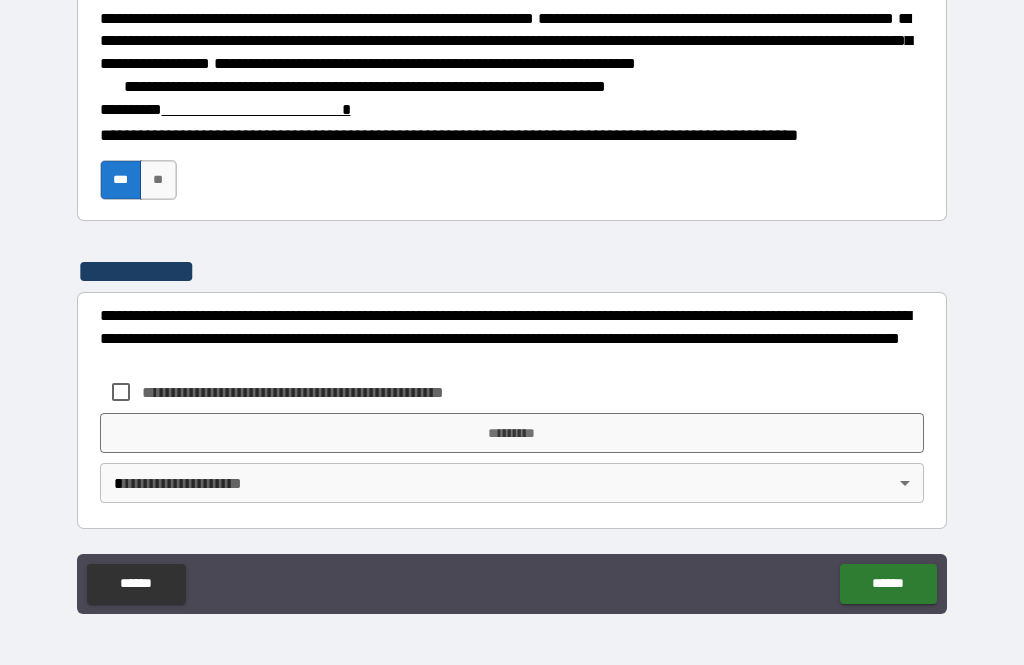 click on "**********" at bounding box center (353, 86) 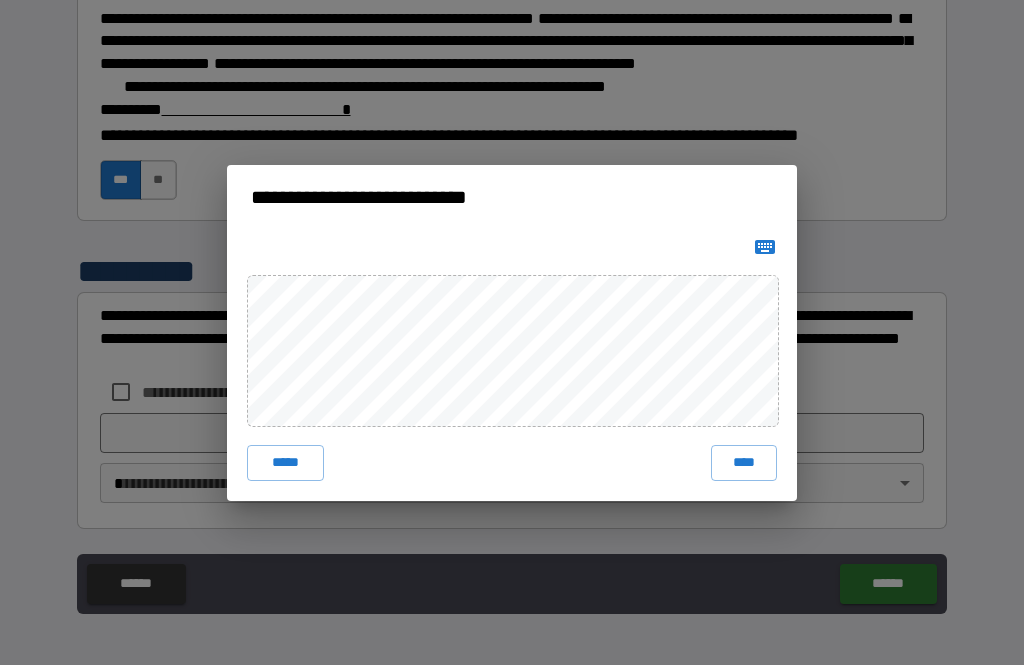 click on "****" at bounding box center [744, 463] 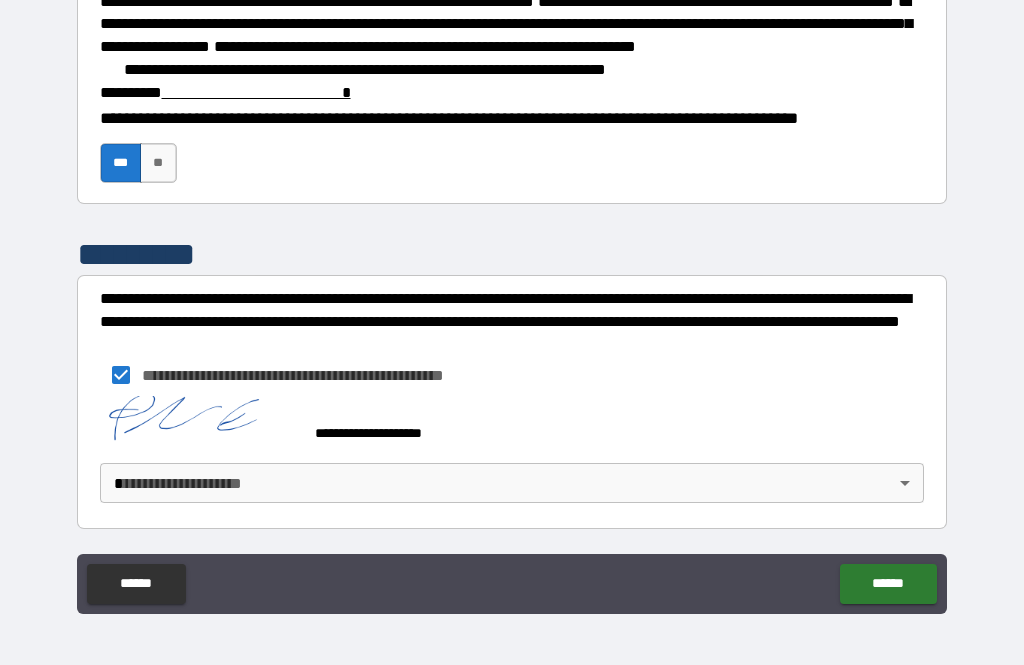 click on "******" at bounding box center [888, 584] 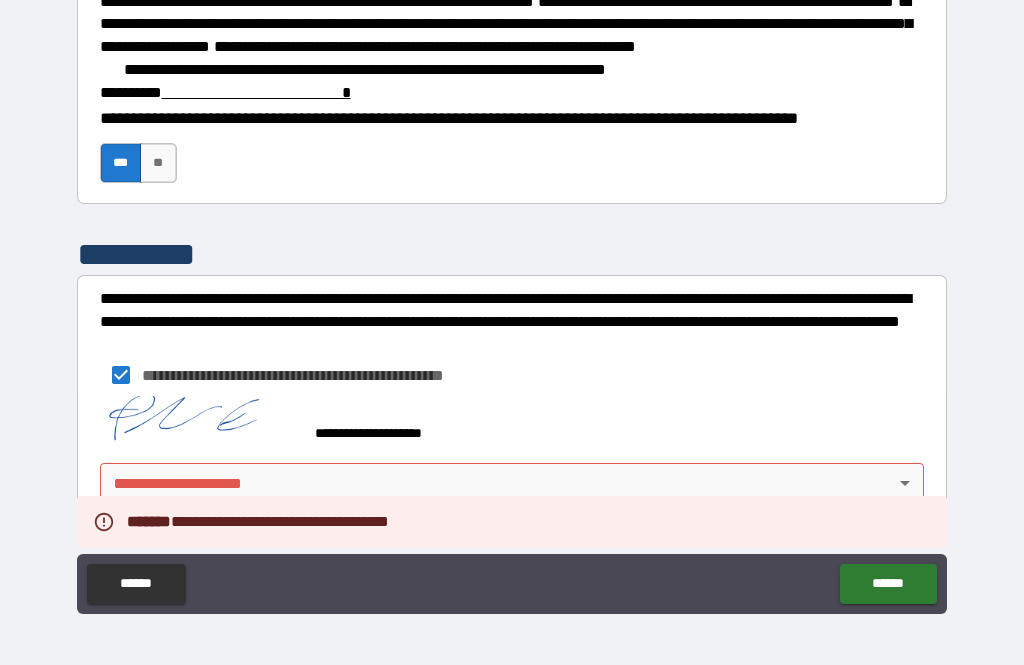 scroll, scrollTop: 3094, scrollLeft: 0, axis: vertical 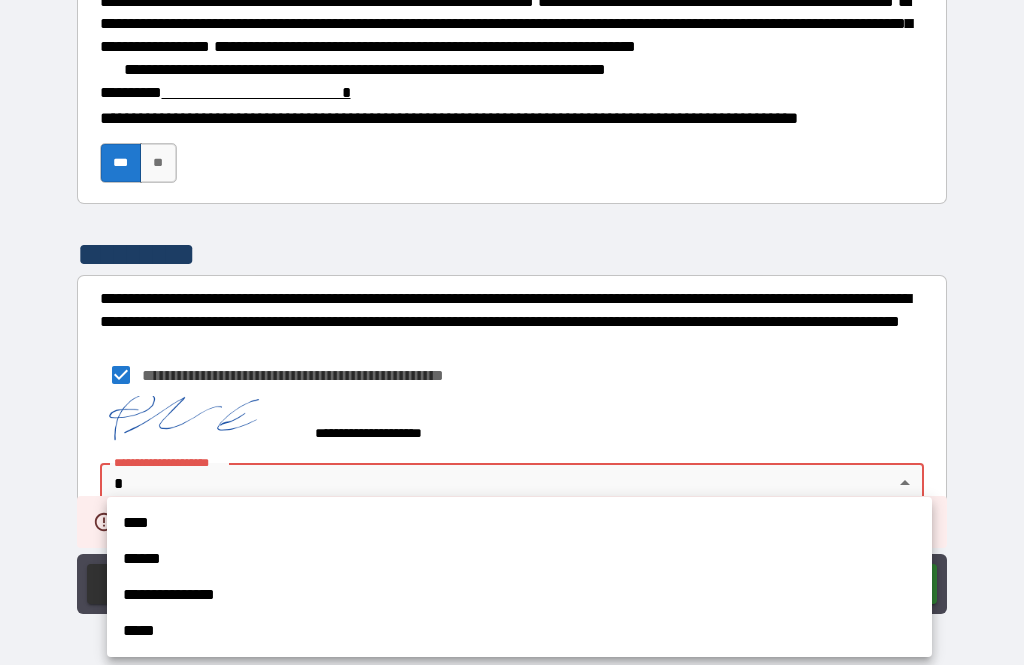 click on "****" at bounding box center (519, 523) 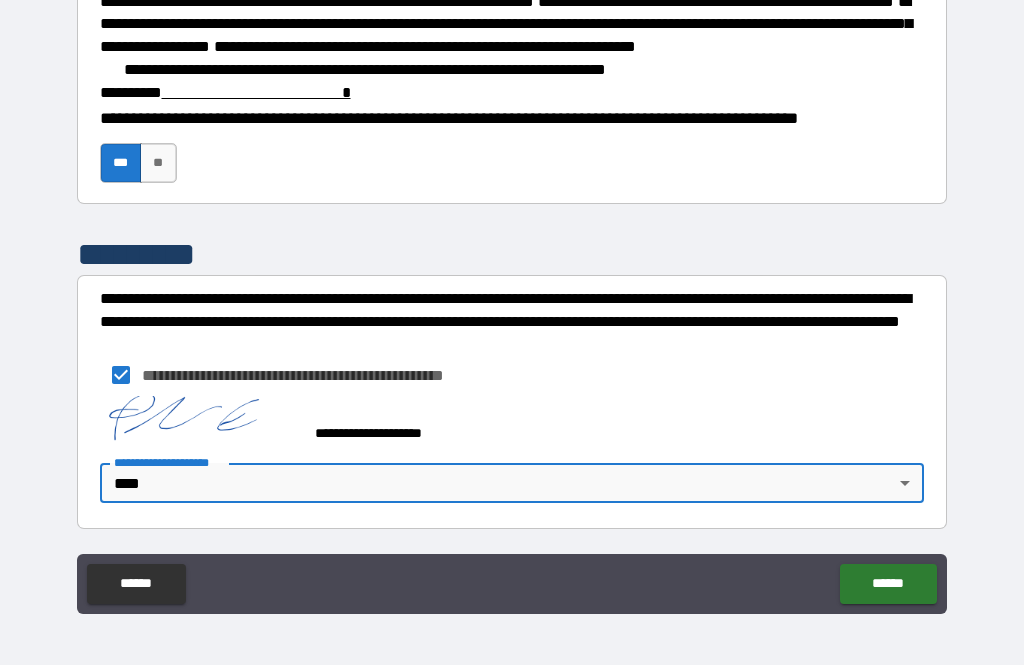 click on "******" at bounding box center (888, 584) 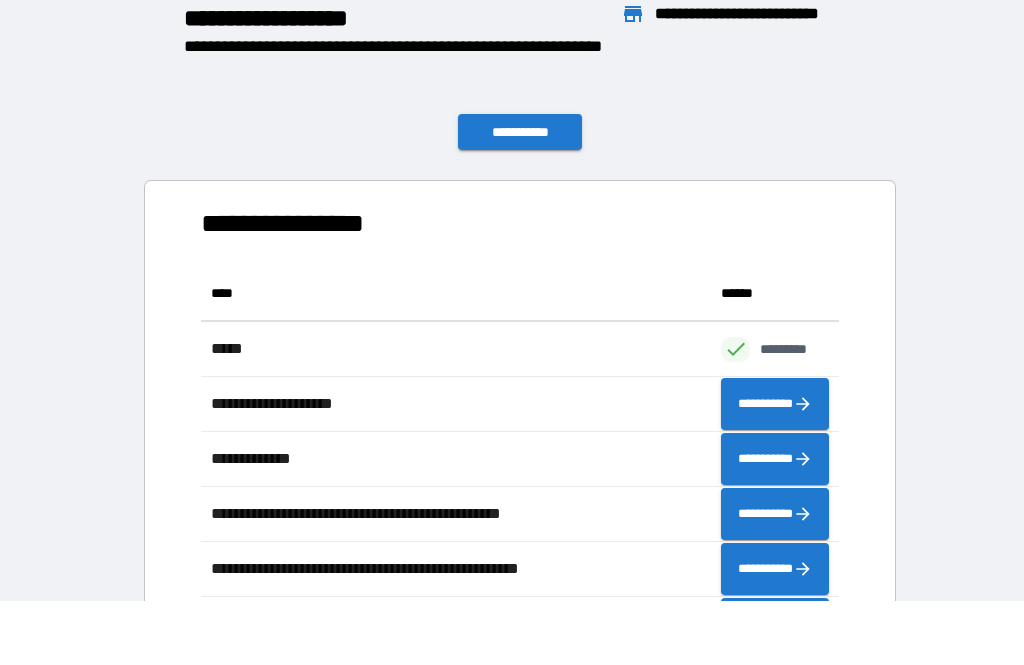 scroll, scrollTop: 1, scrollLeft: 1, axis: both 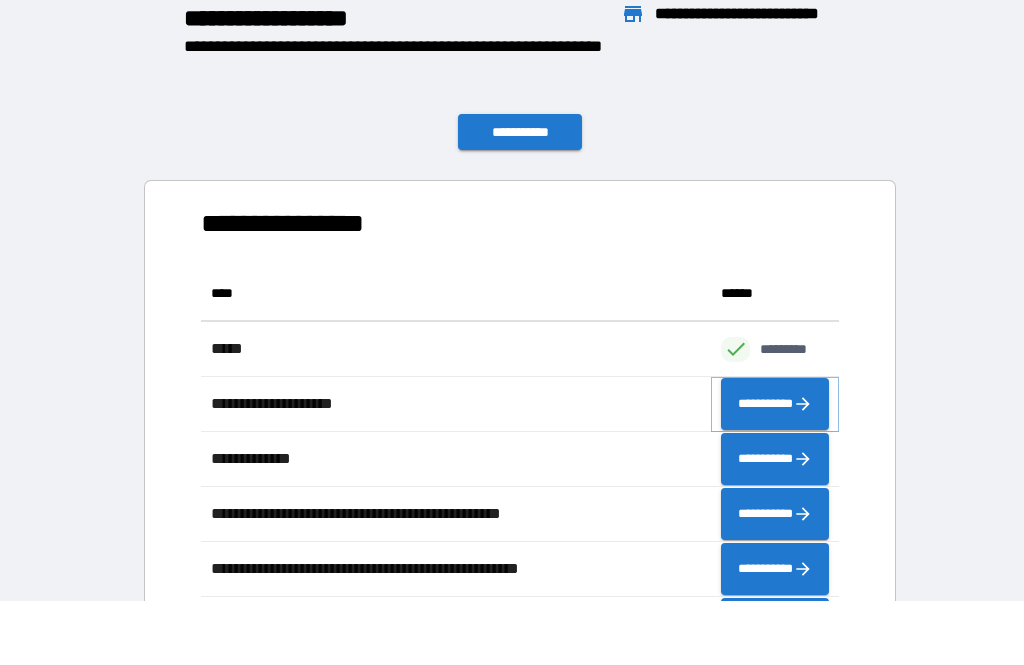 click on "**********" at bounding box center [775, 404] 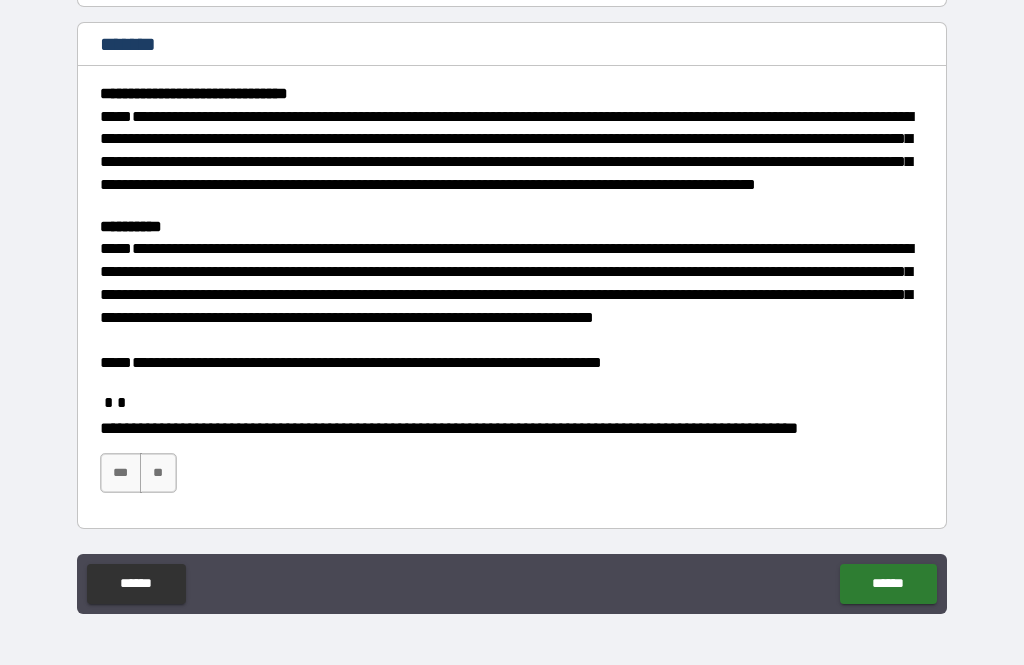 scroll, scrollTop: 224, scrollLeft: 0, axis: vertical 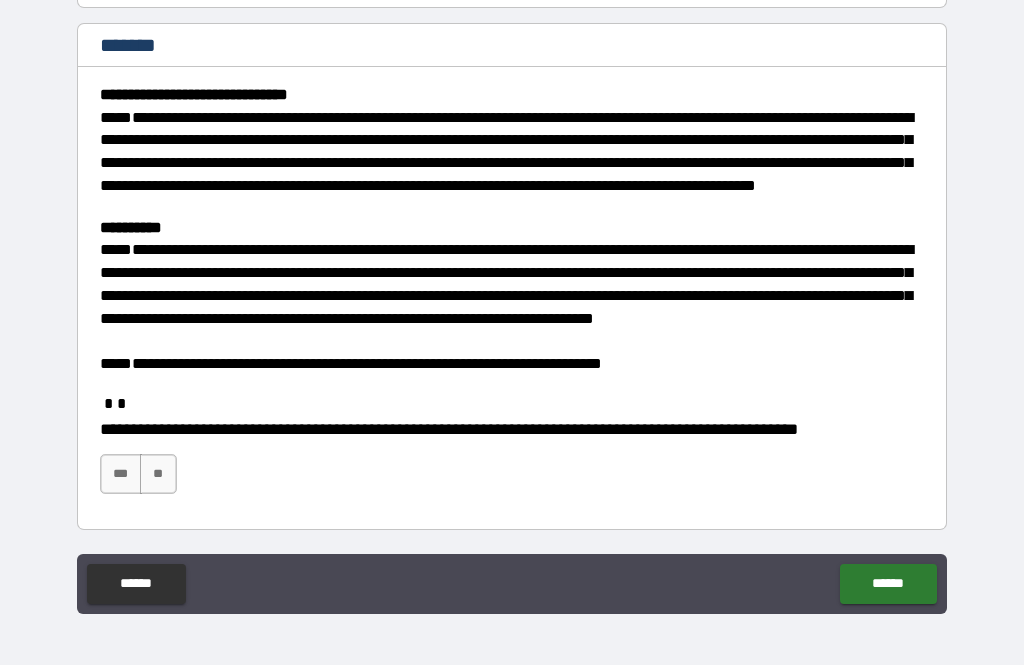 click on "***" at bounding box center (121, 474) 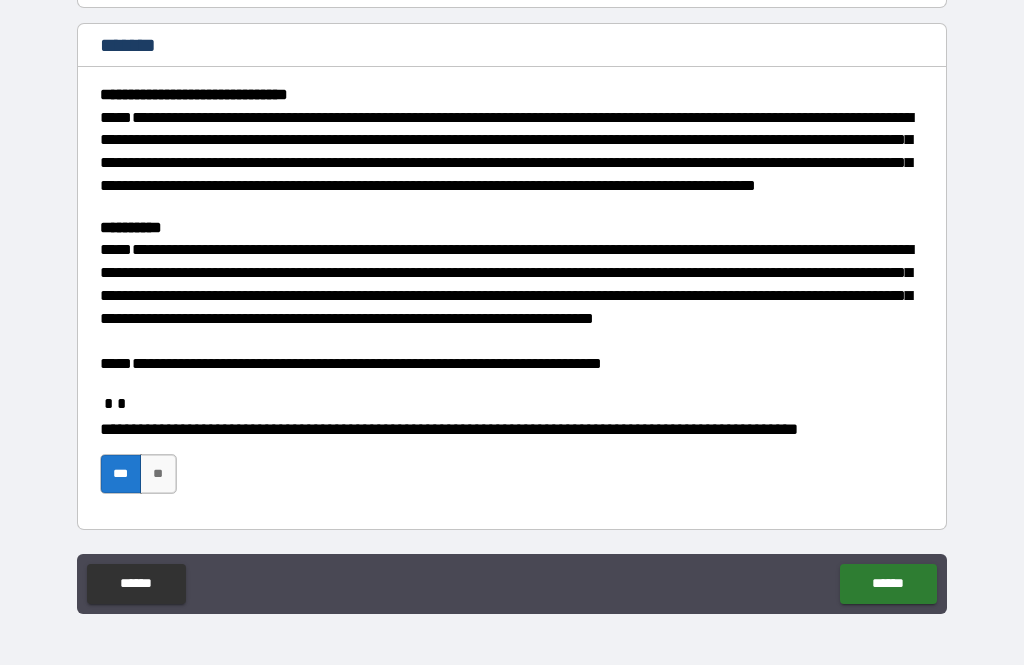click on "******" at bounding box center [888, 584] 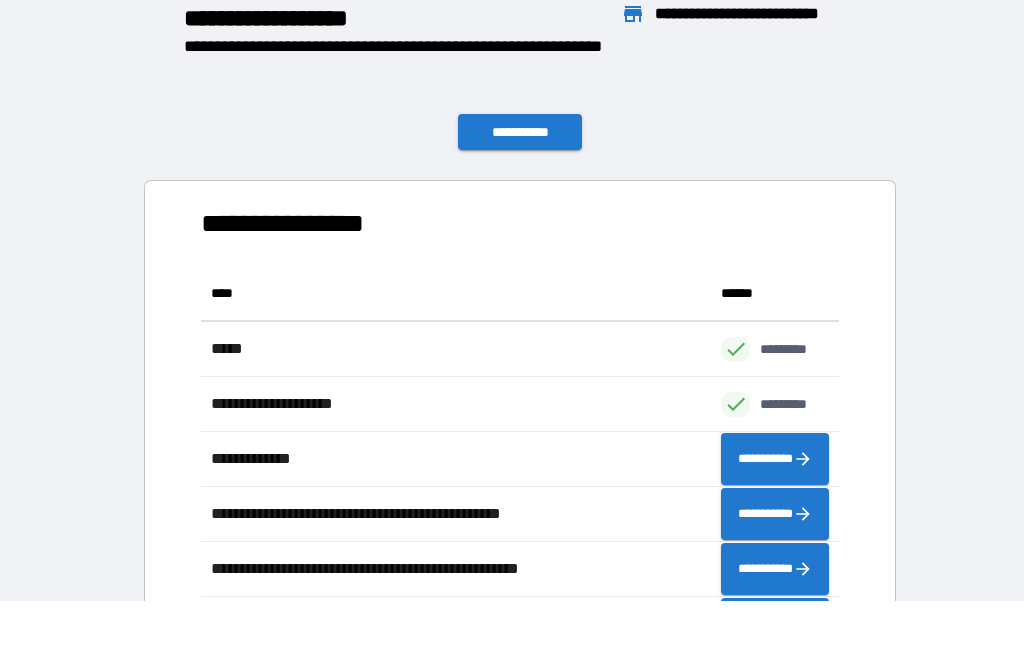 scroll, scrollTop: 1, scrollLeft: 1, axis: both 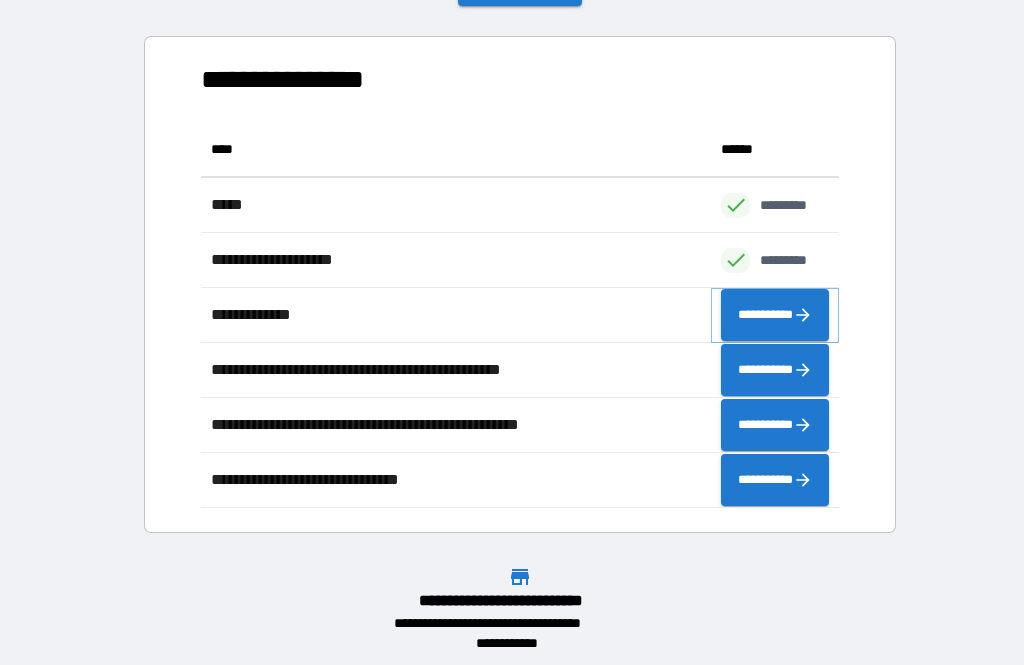 click on "**********" at bounding box center [775, 315] 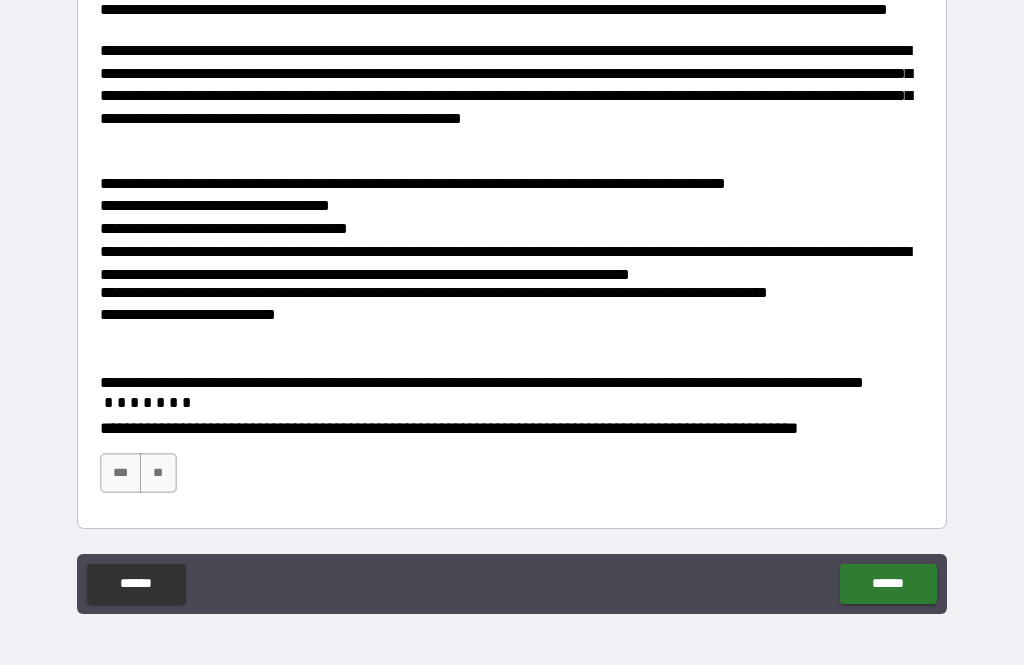 scroll, scrollTop: 422, scrollLeft: 0, axis: vertical 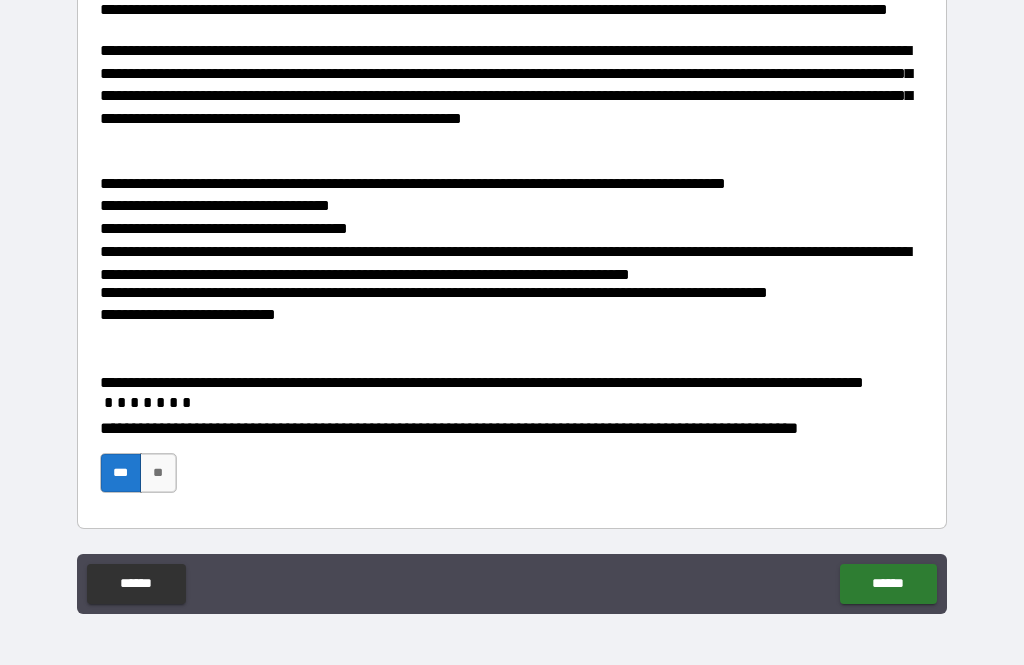 click on "******" at bounding box center (888, 584) 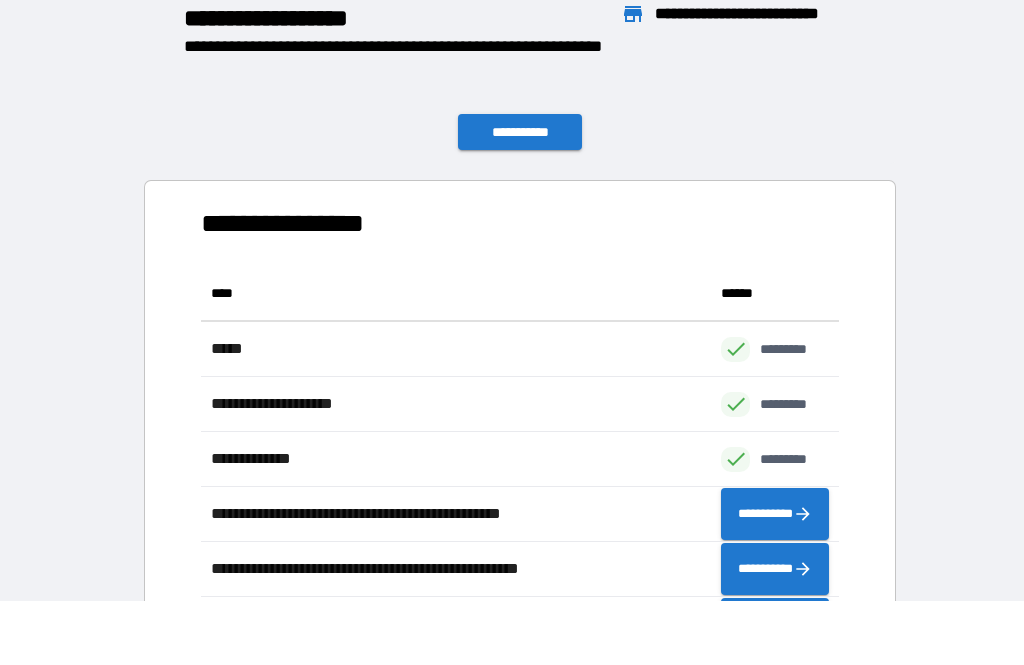 scroll, scrollTop: 1, scrollLeft: 1, axis: both 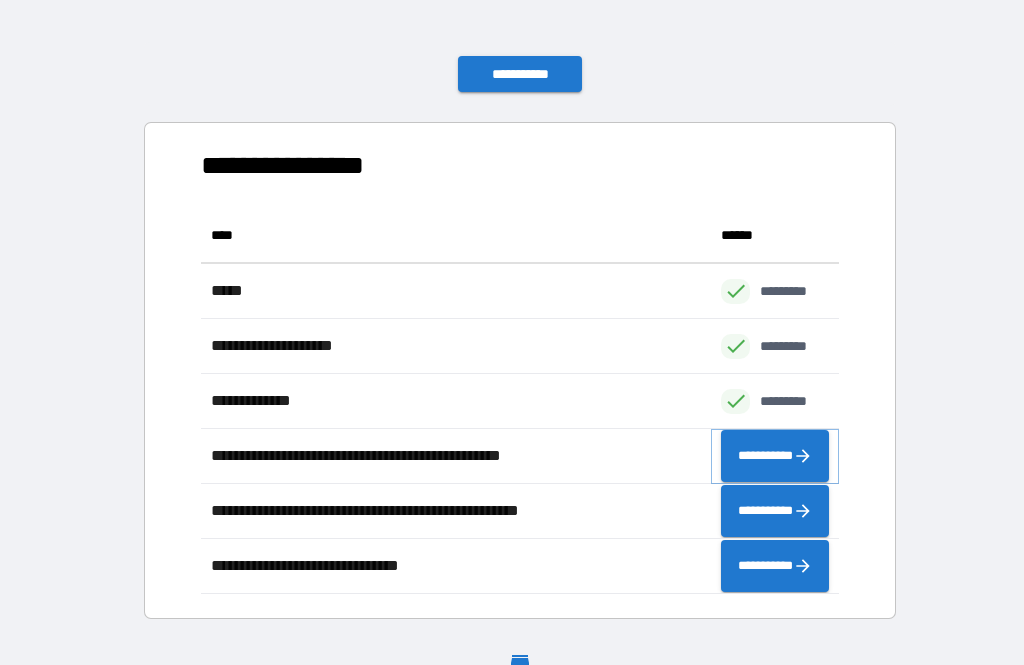 click on "**********" at bounding box center [775, 456] 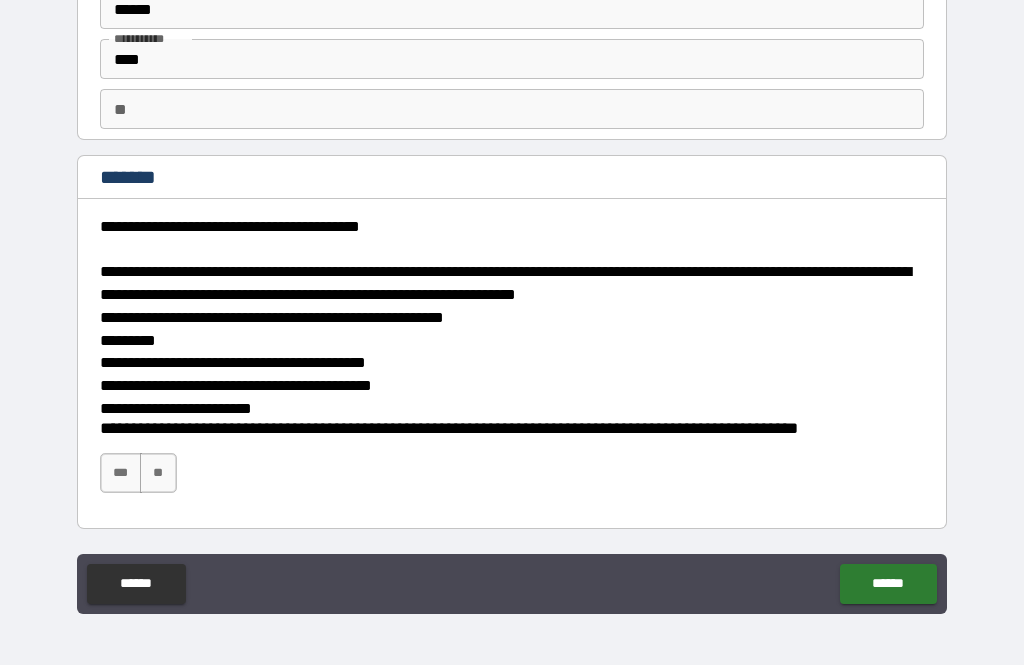 scroll, scrollTop: 92, scrollLeft: 0, axis: vertical 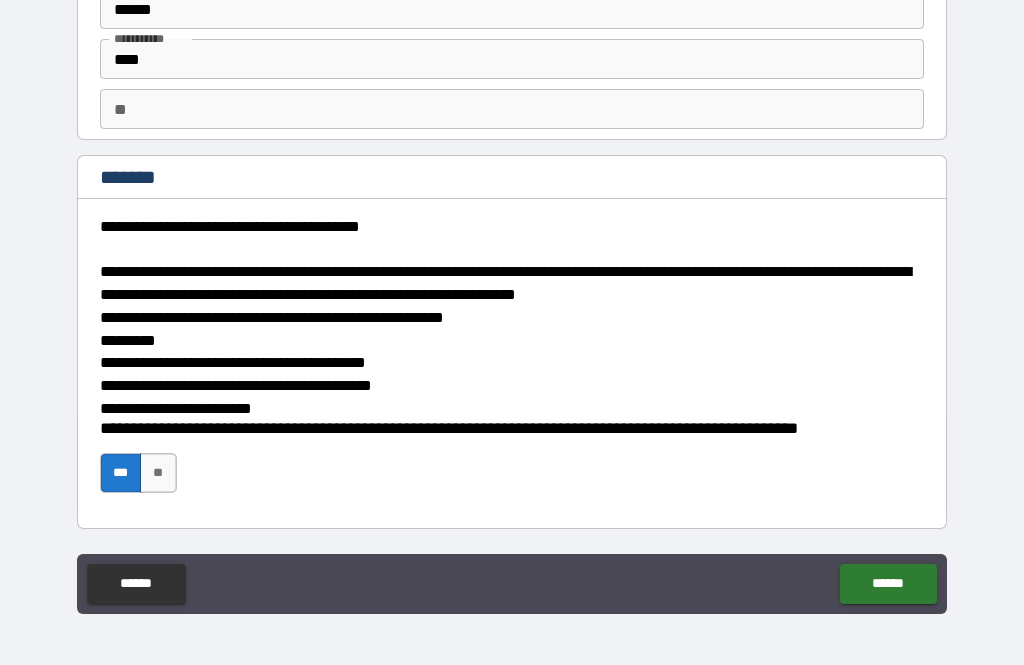 click on "******" at bounding box center (888, 584) 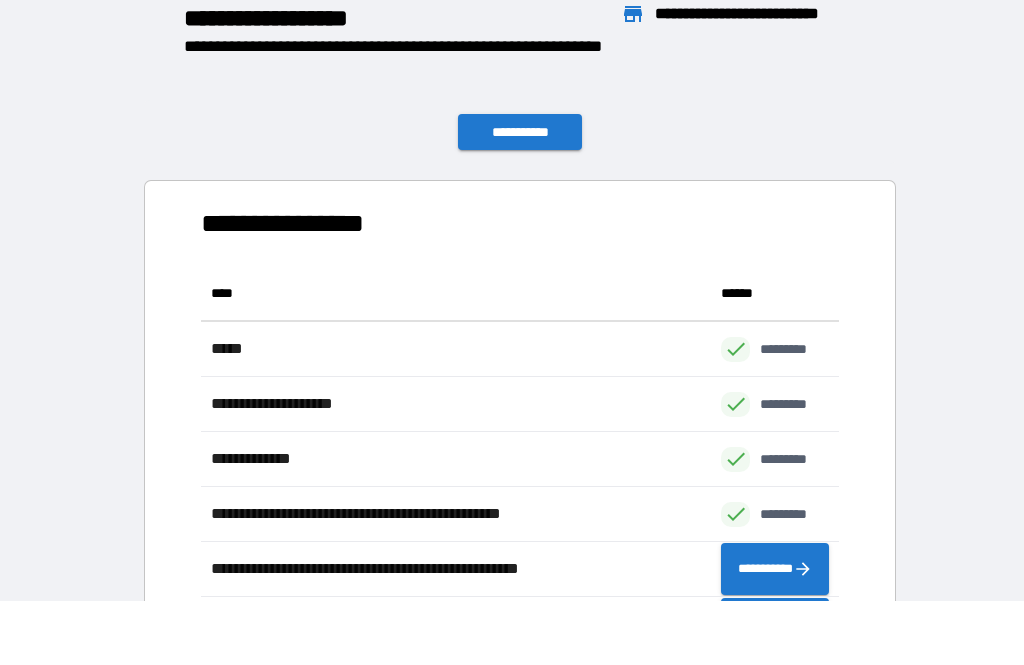 scroll, scrollTop: 386, scrollLeft: 638, axis: both 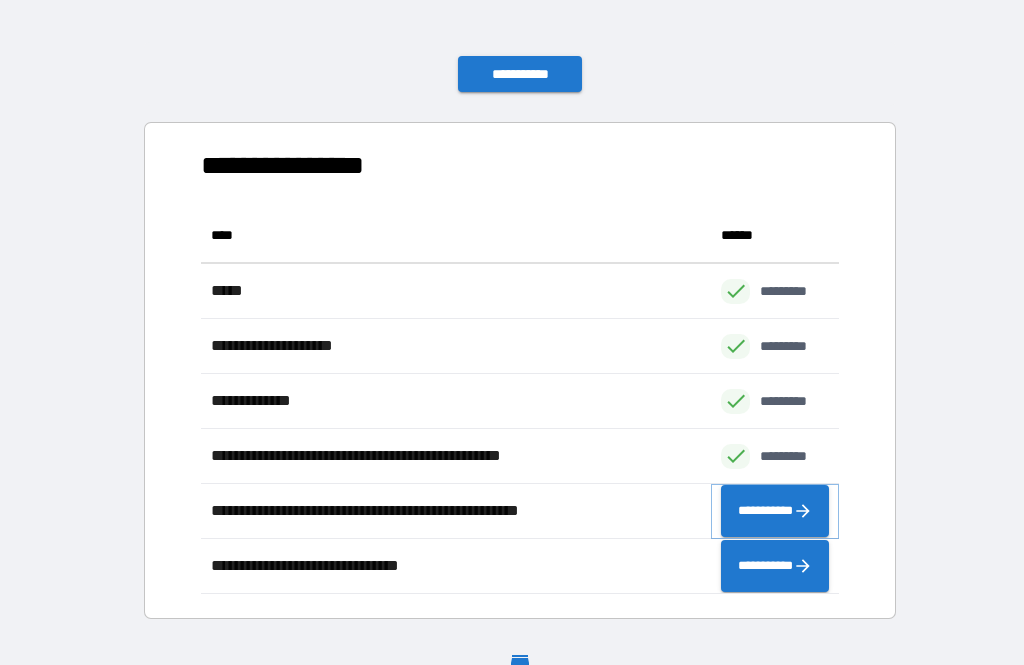click on "**********" at bounding box center [775, 511] 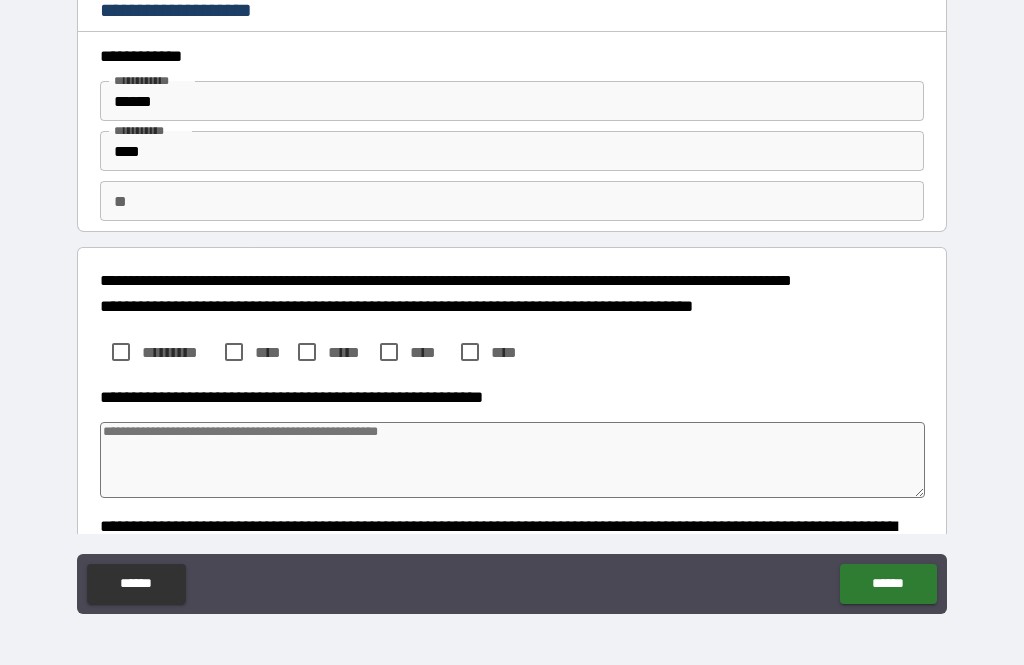 type on "*" 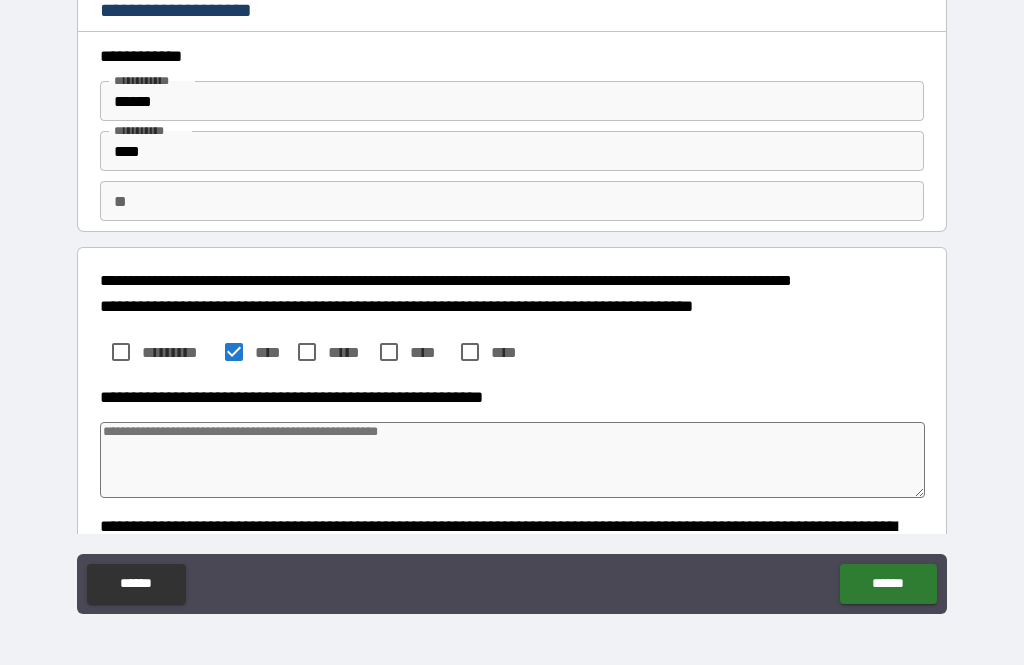 type on "*" 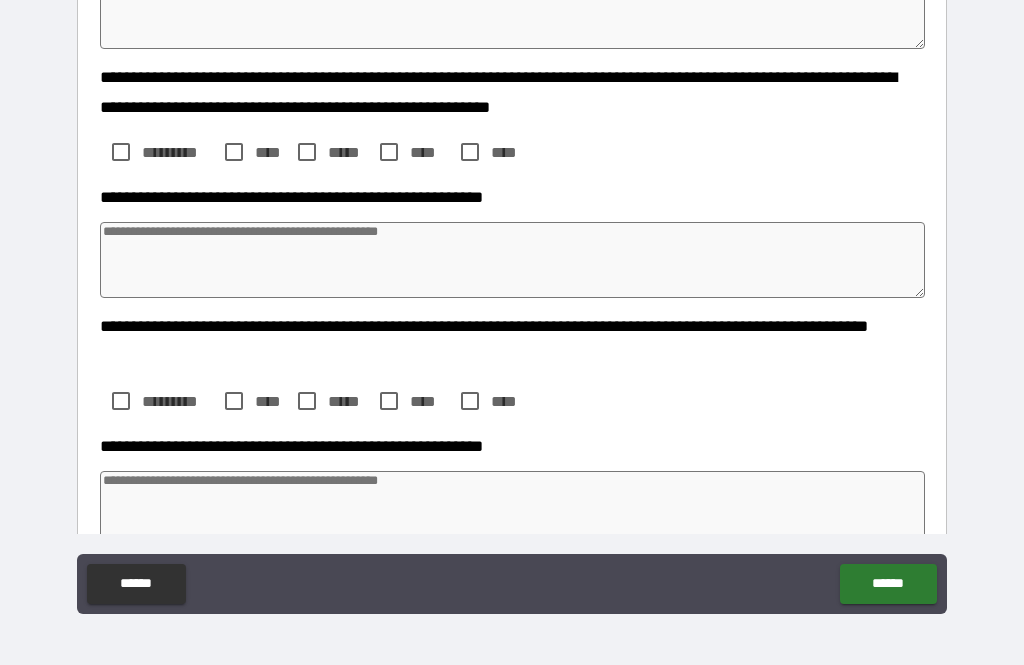scroll, scrollTop: 457, scrollLeft: 0, axis: vertical 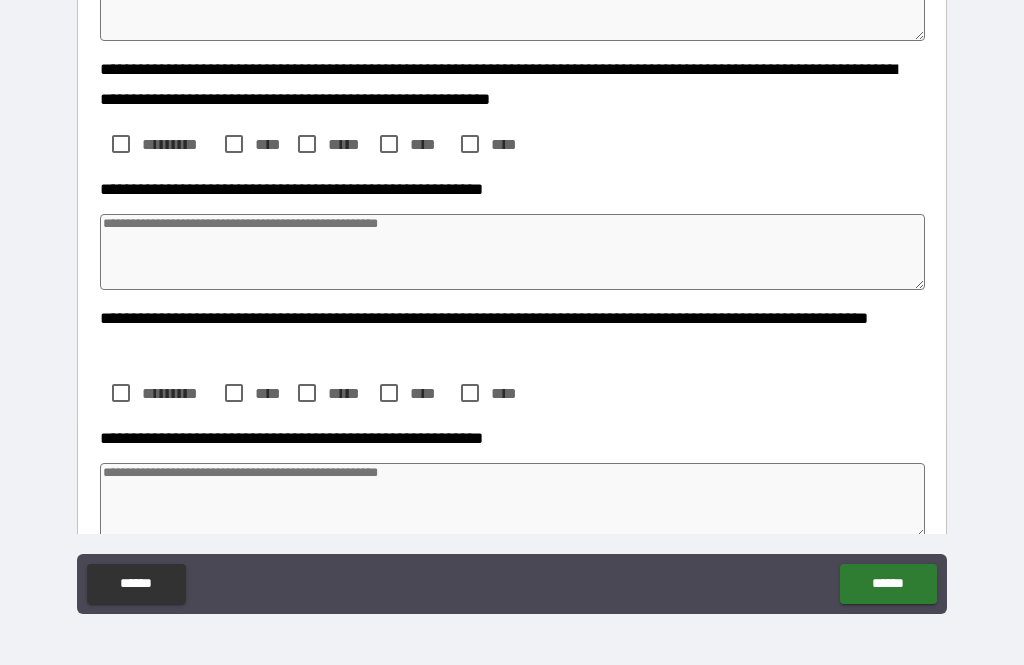 type on "*" 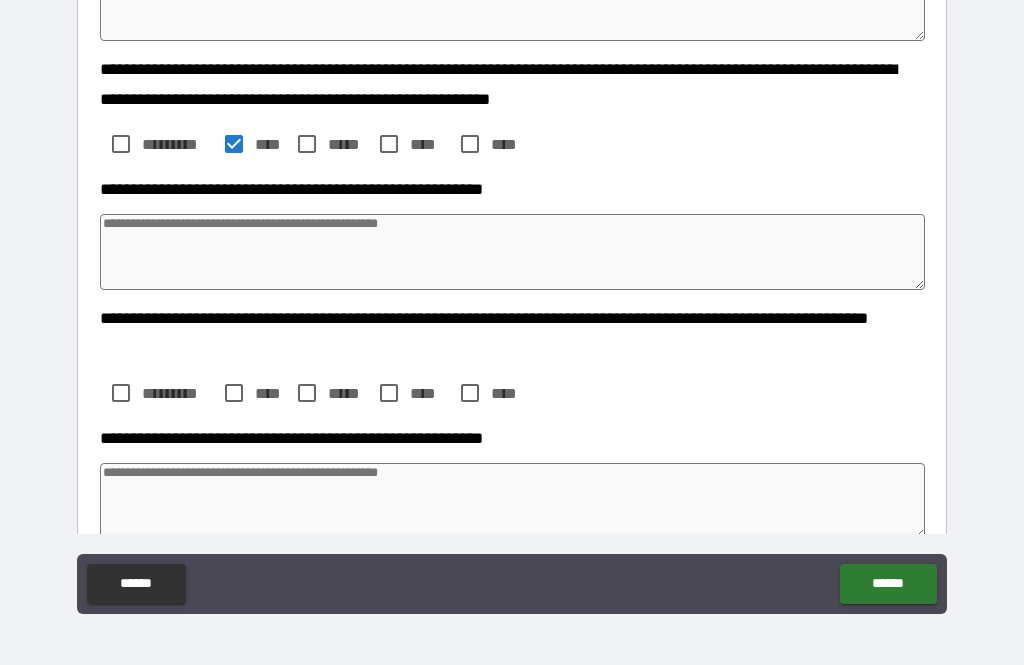 type on "*" 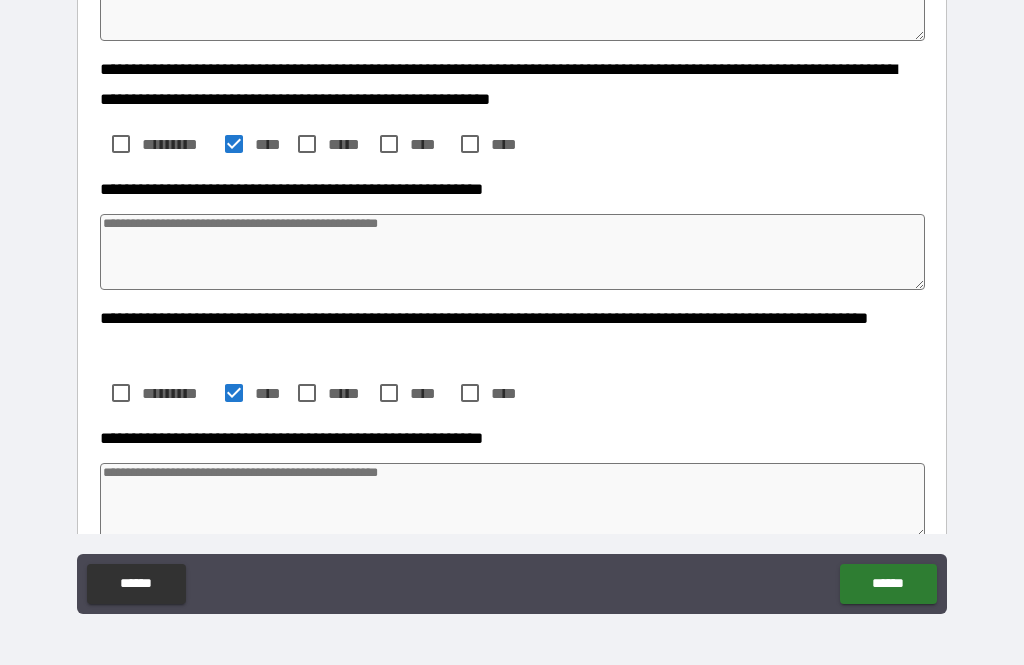 type on "*" 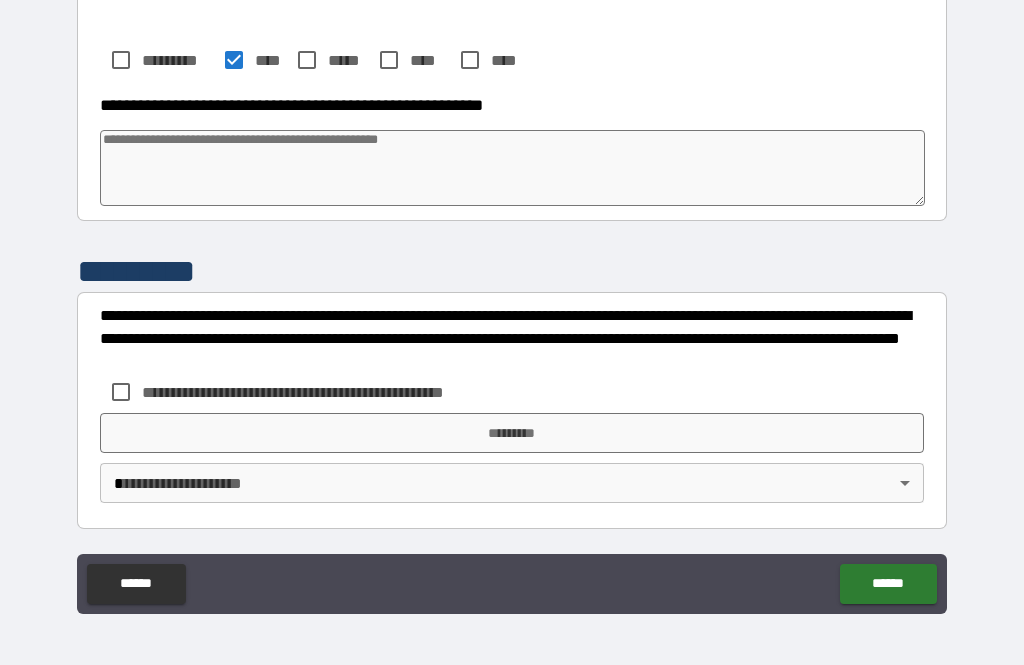 scroll, scrollTop: 790, scrollLeft: 0, axis: vertical 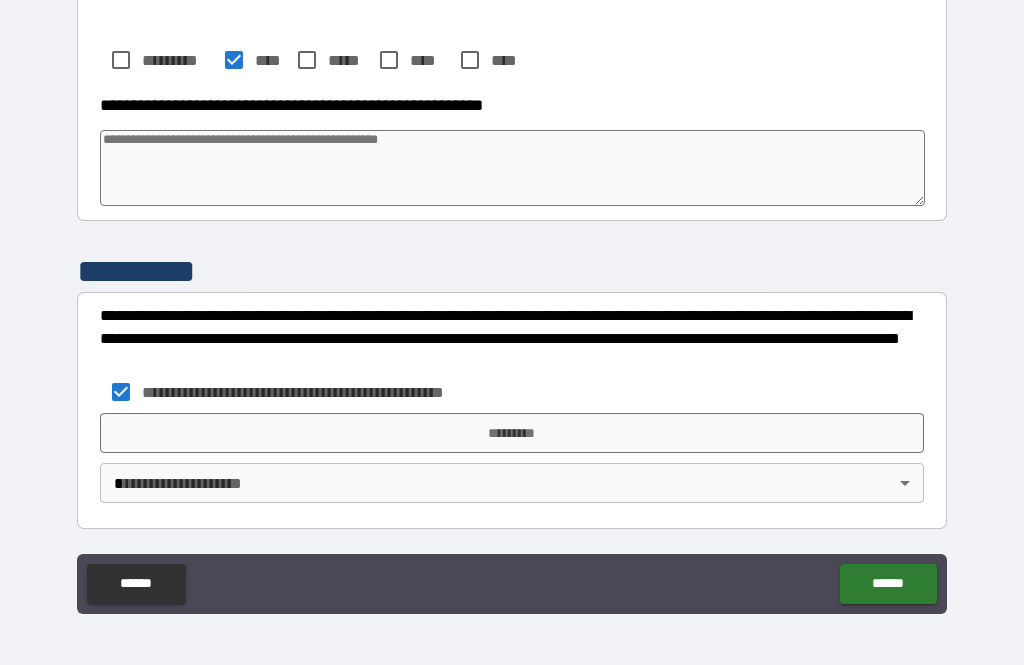type on "*" 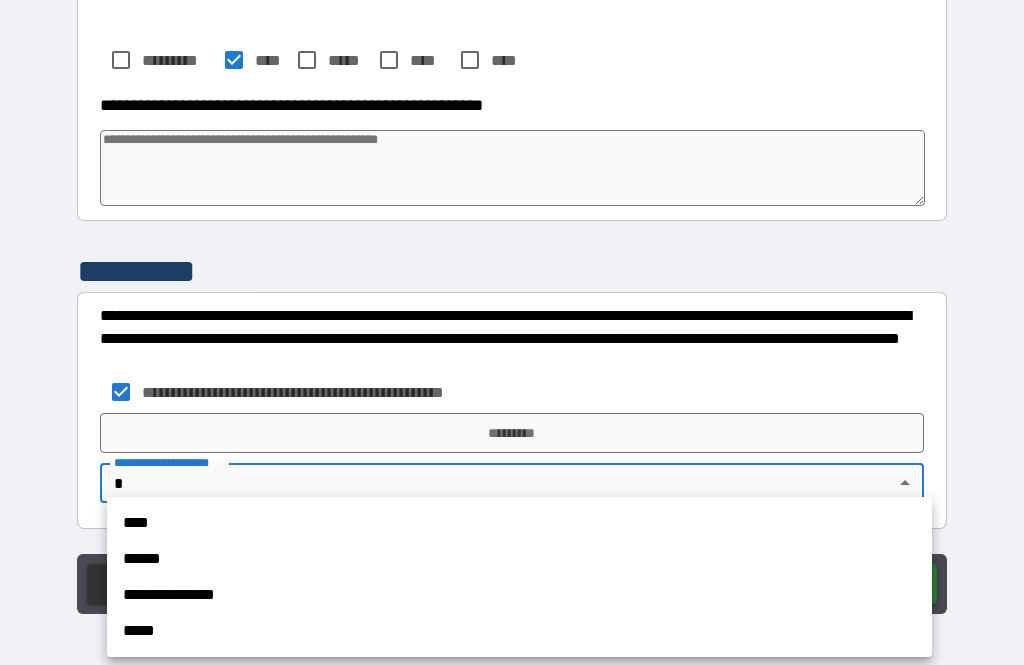 click on "****" at bounding box center [519, 523] 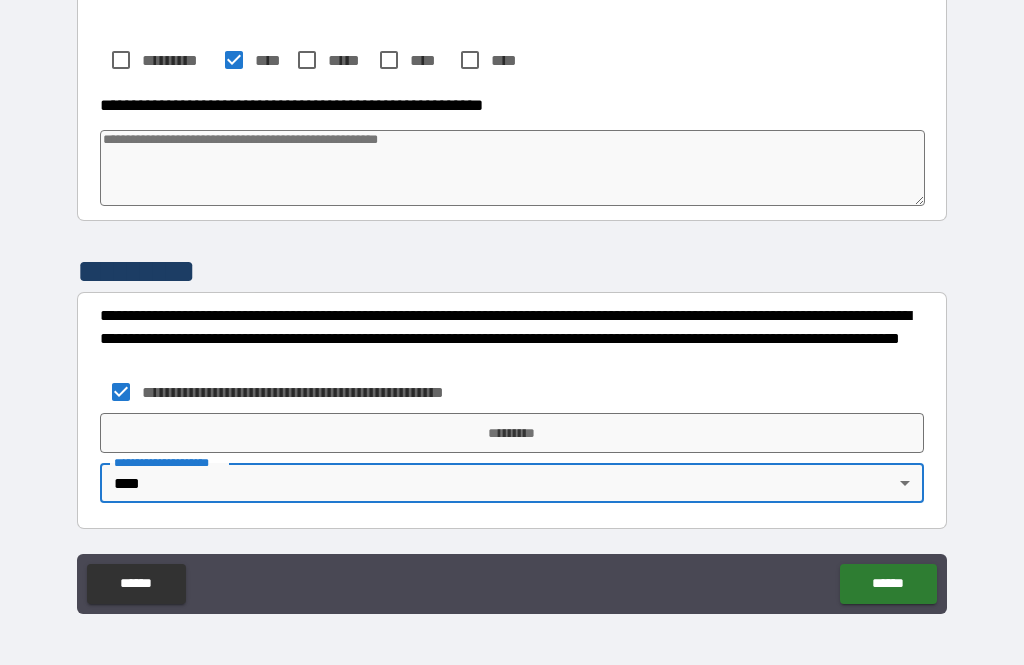type on "*" 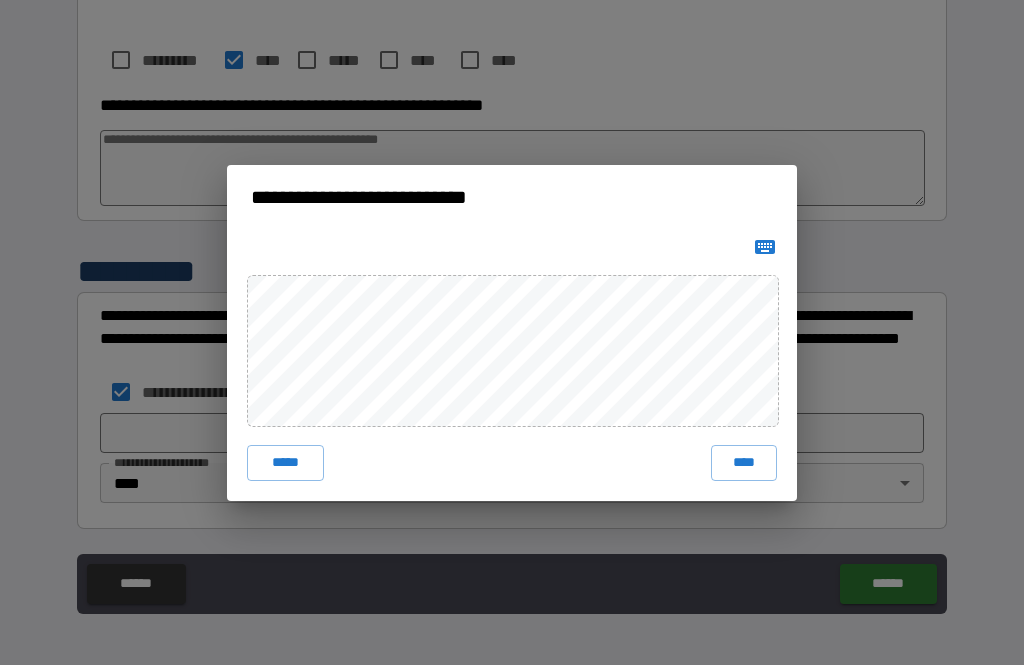 click on "****" at bounding box center (744, 463) 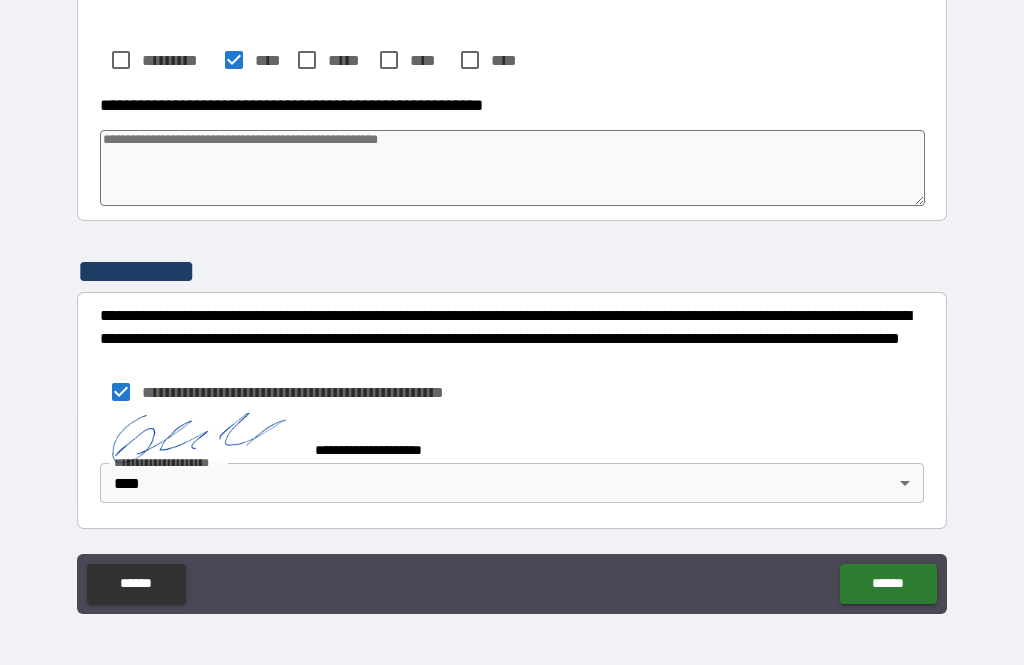 type on "*" 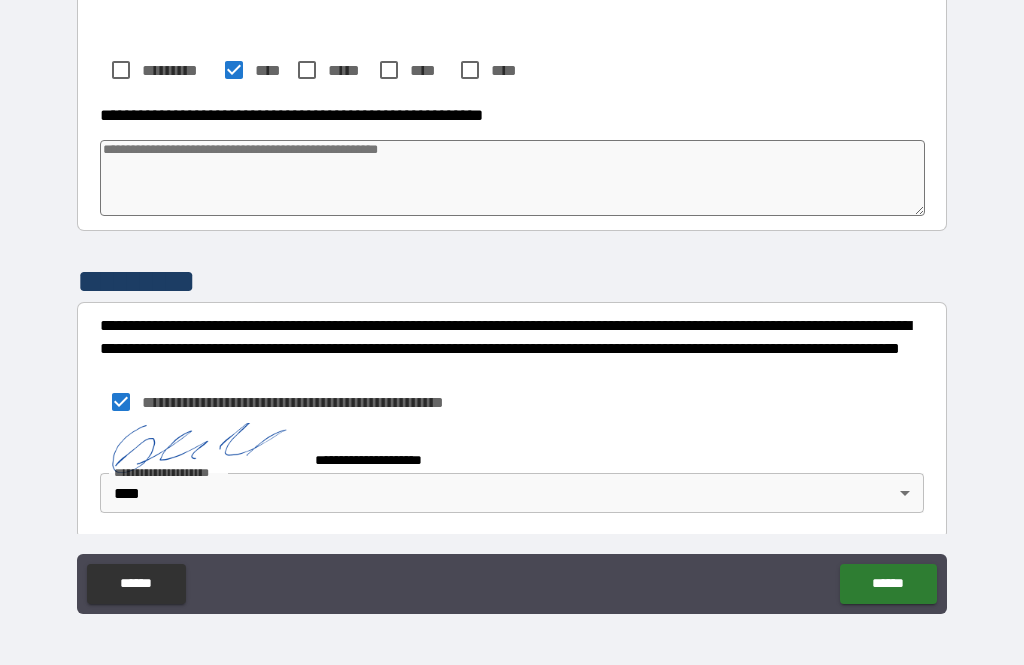 type on "*" 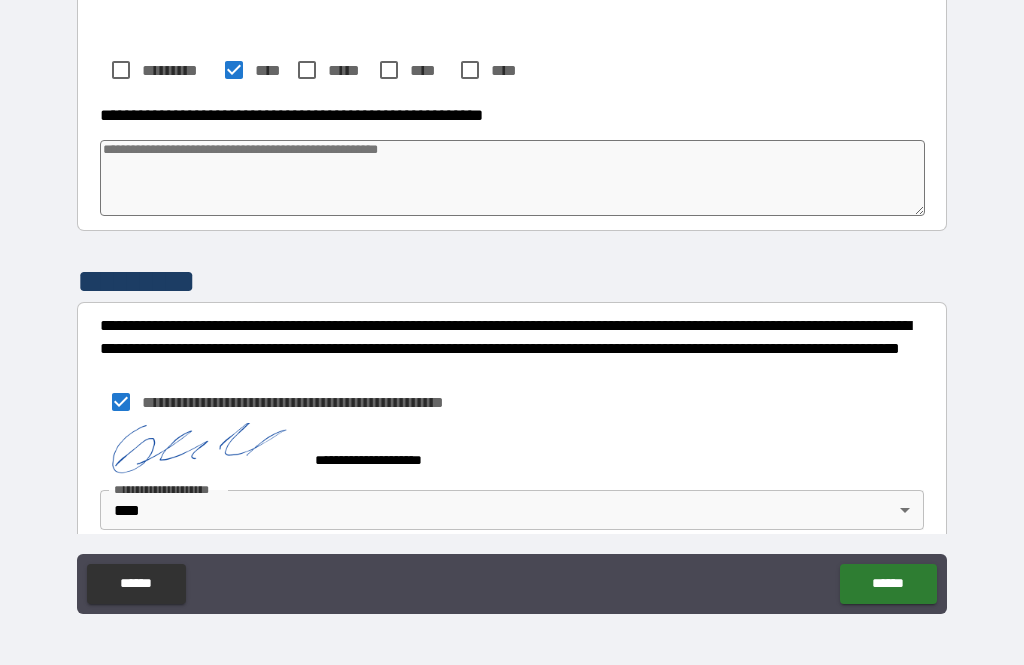 click on "******" at bounding box center (888, 584) 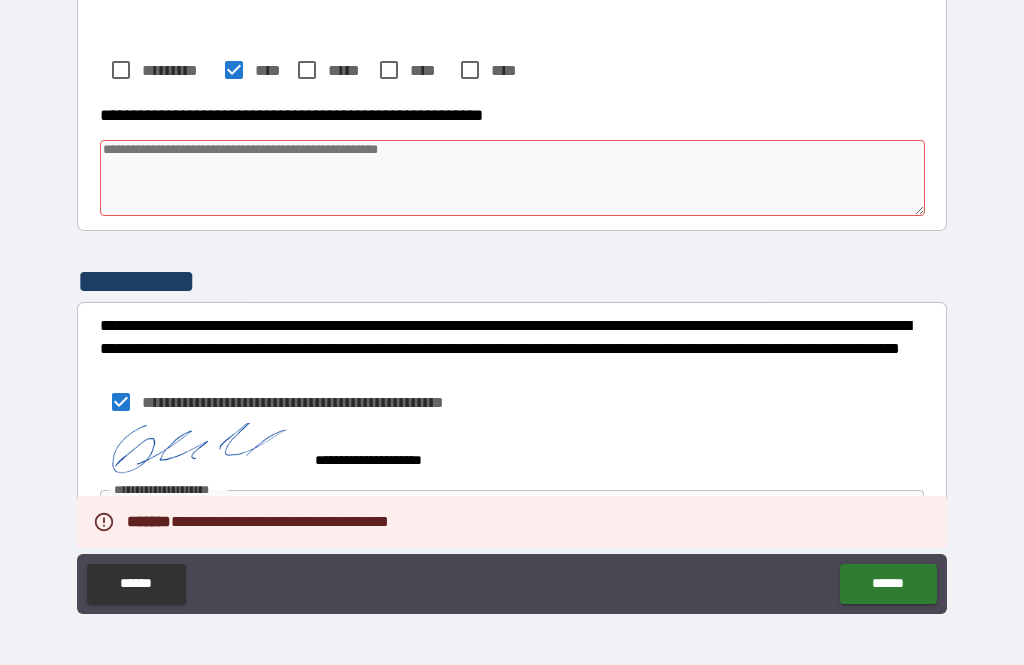 type on "*" 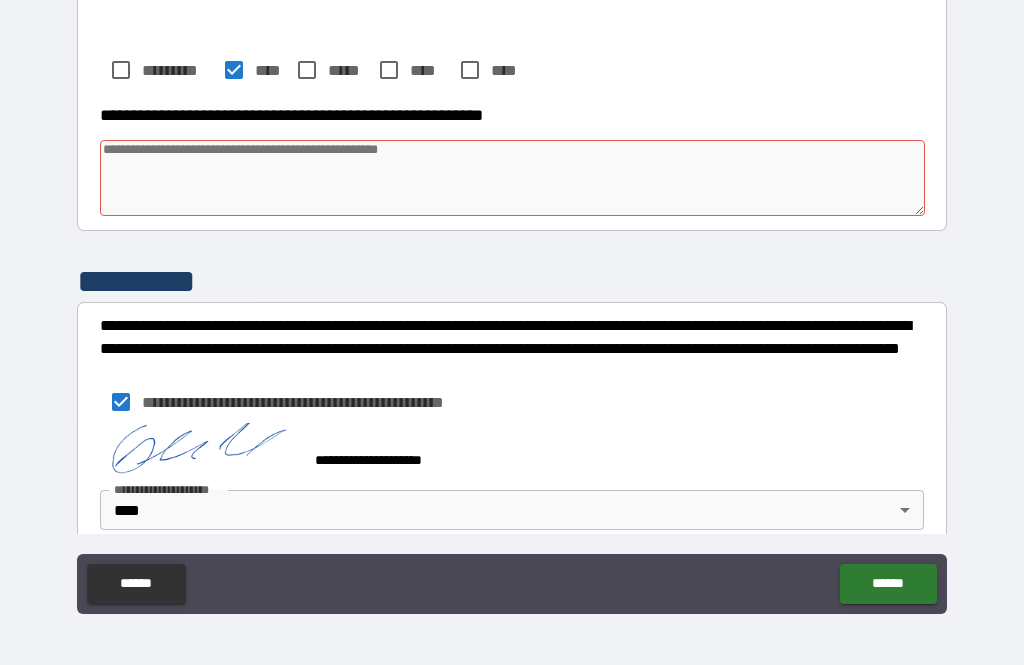 type on "*" 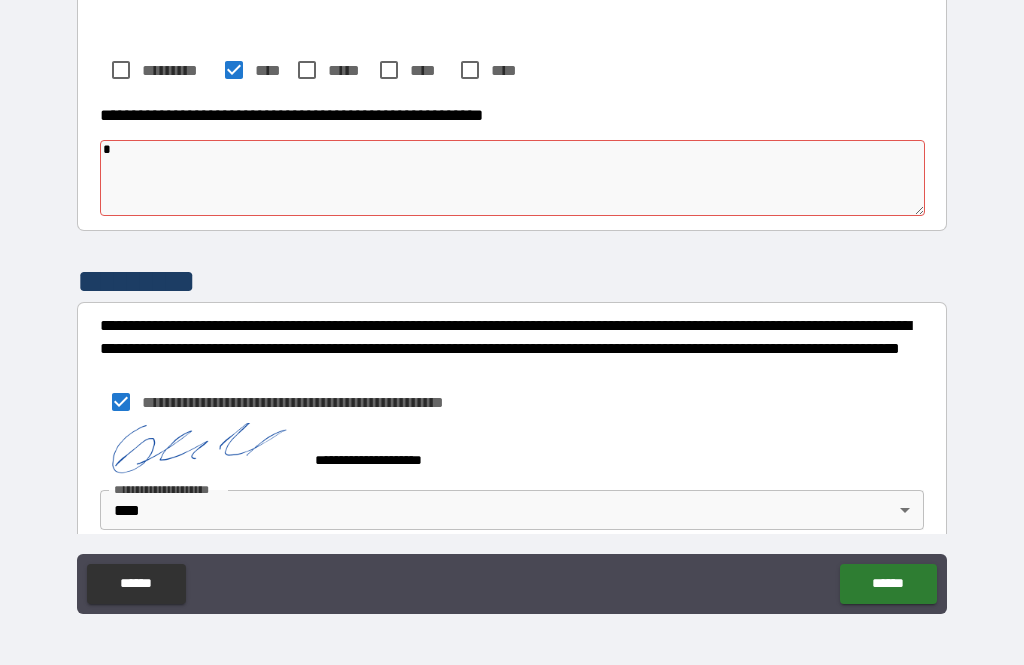 type on "*" 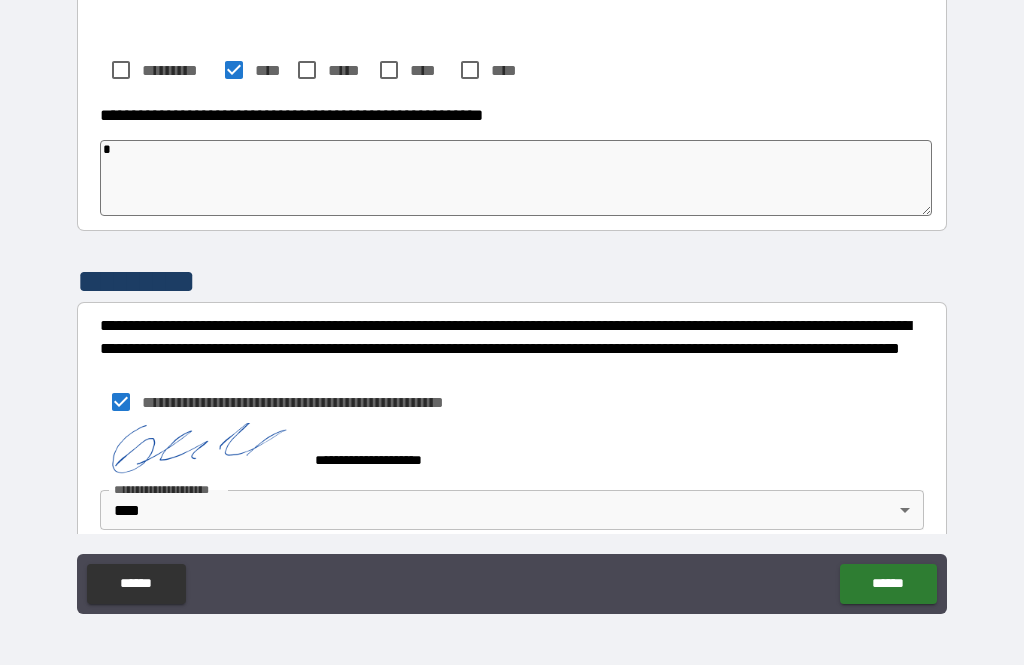 type on "*" 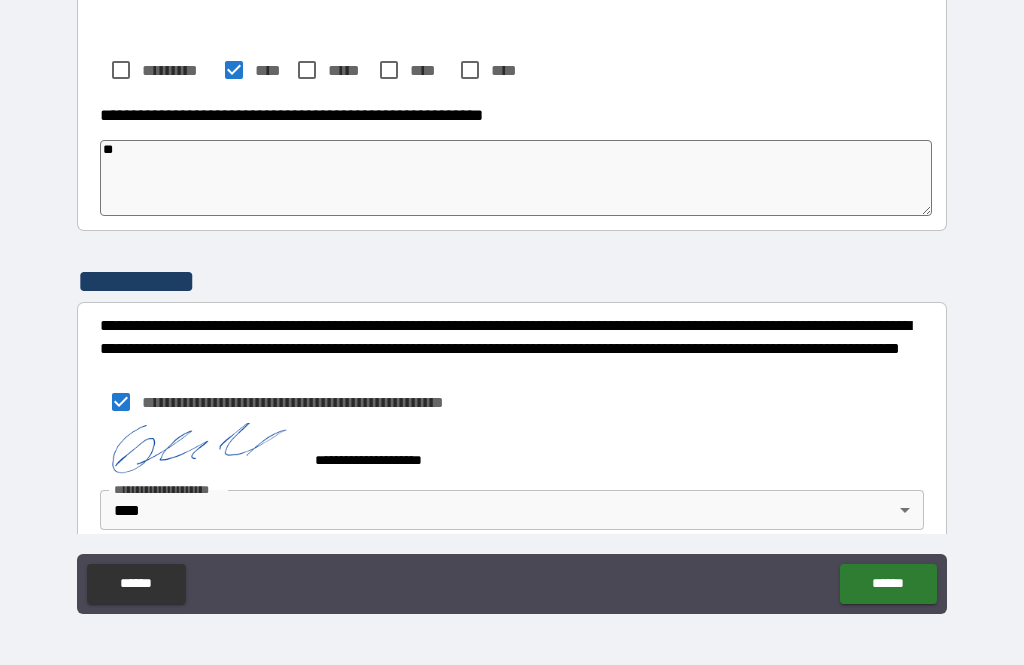 type on "*" 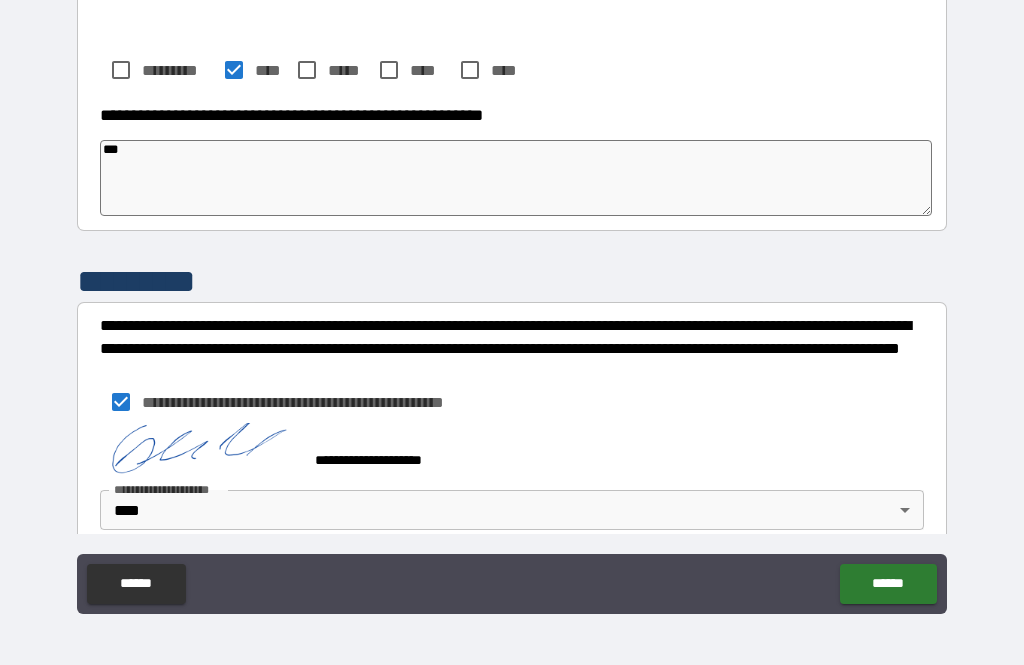 type on "*" 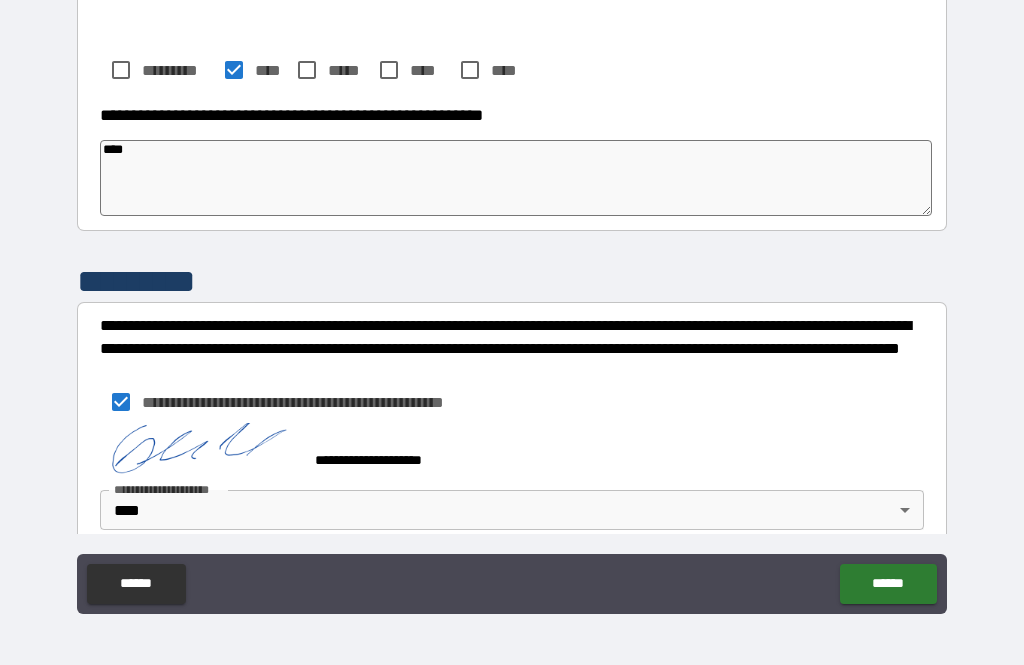 type on "*" 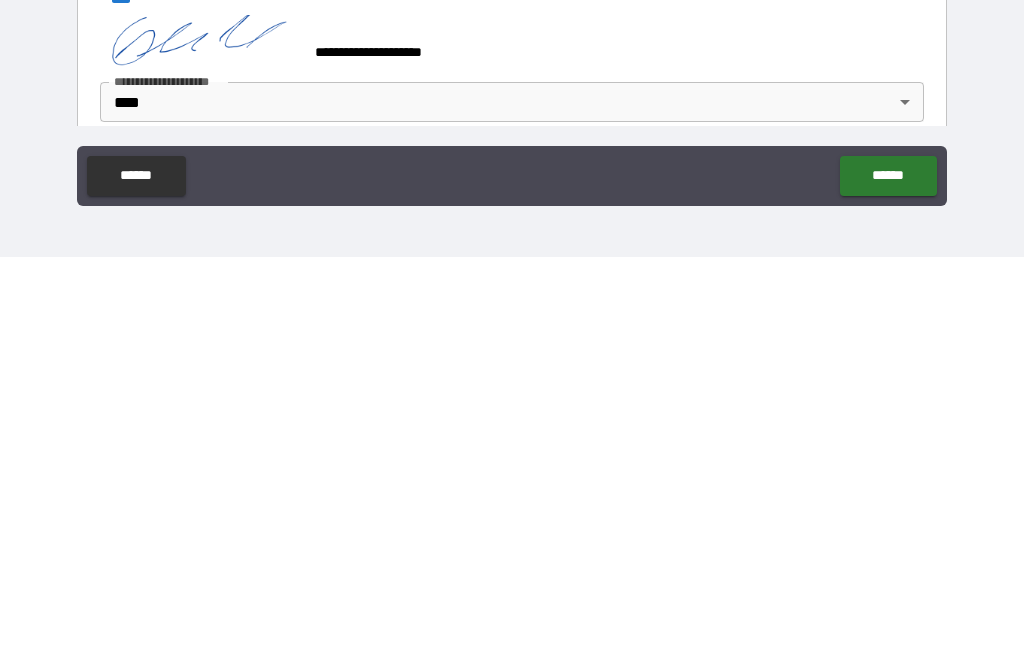 type on "***" 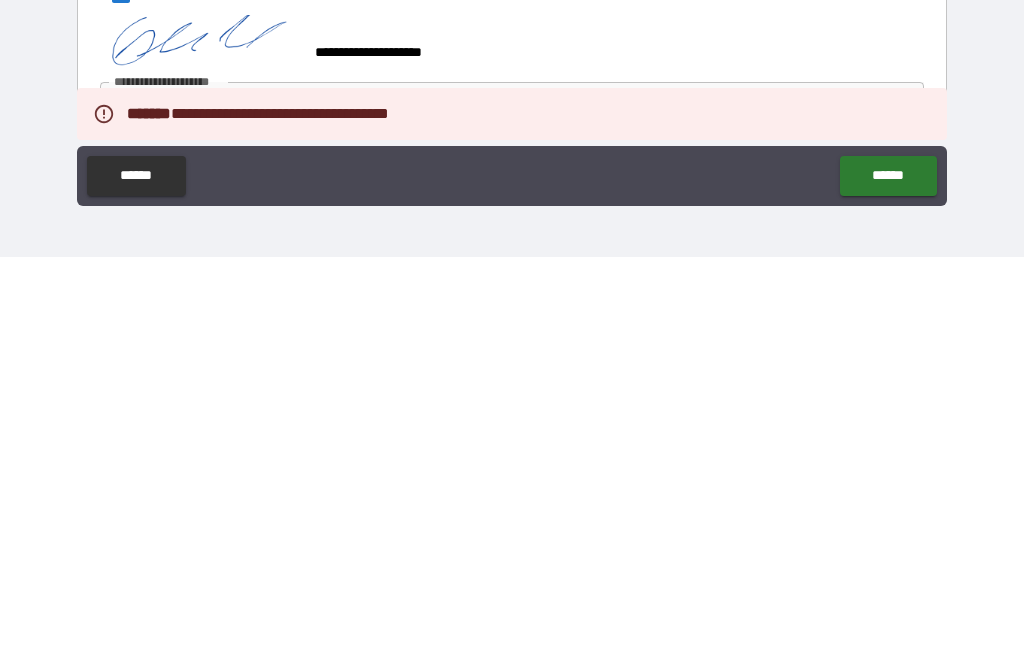 type on "*" 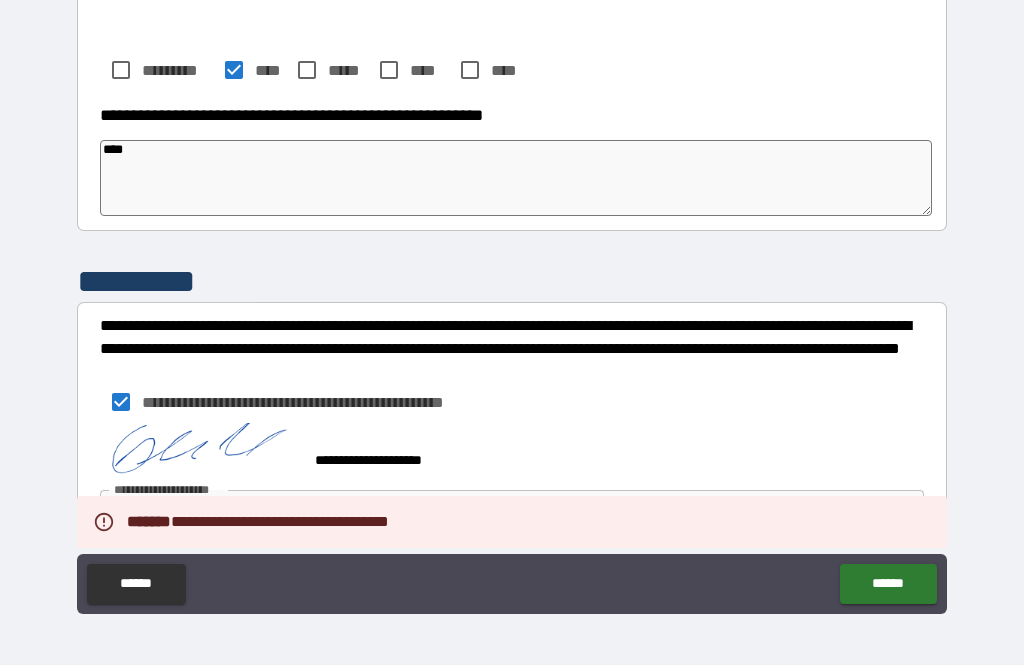 type on "*" 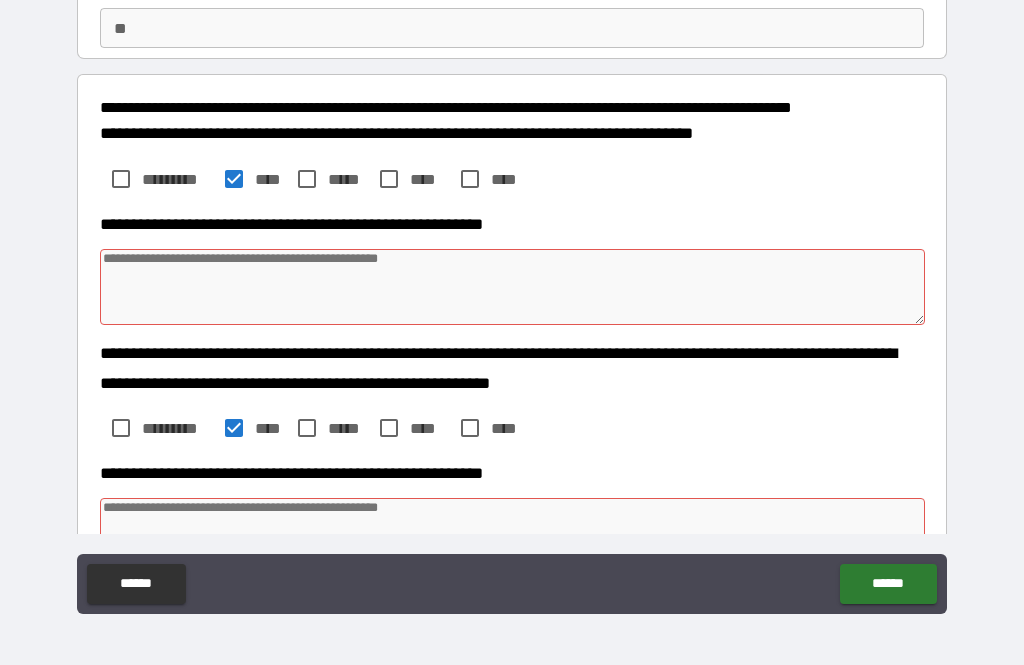 scroll, scrollTop: 140, scrollLeft: 0, axis: vertical 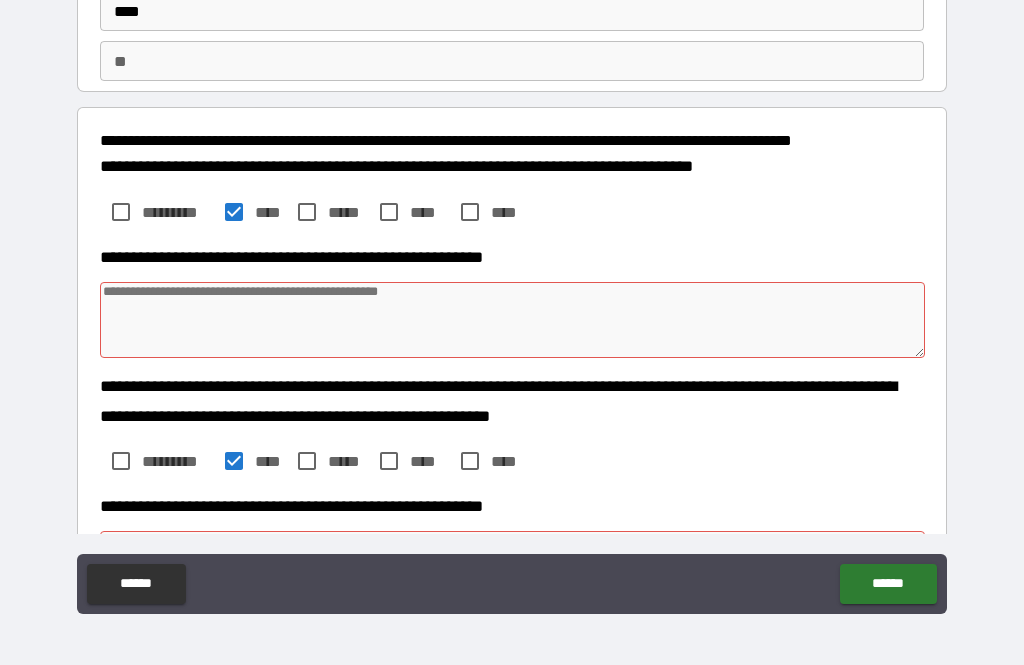 click at bounding box center [513, 320] 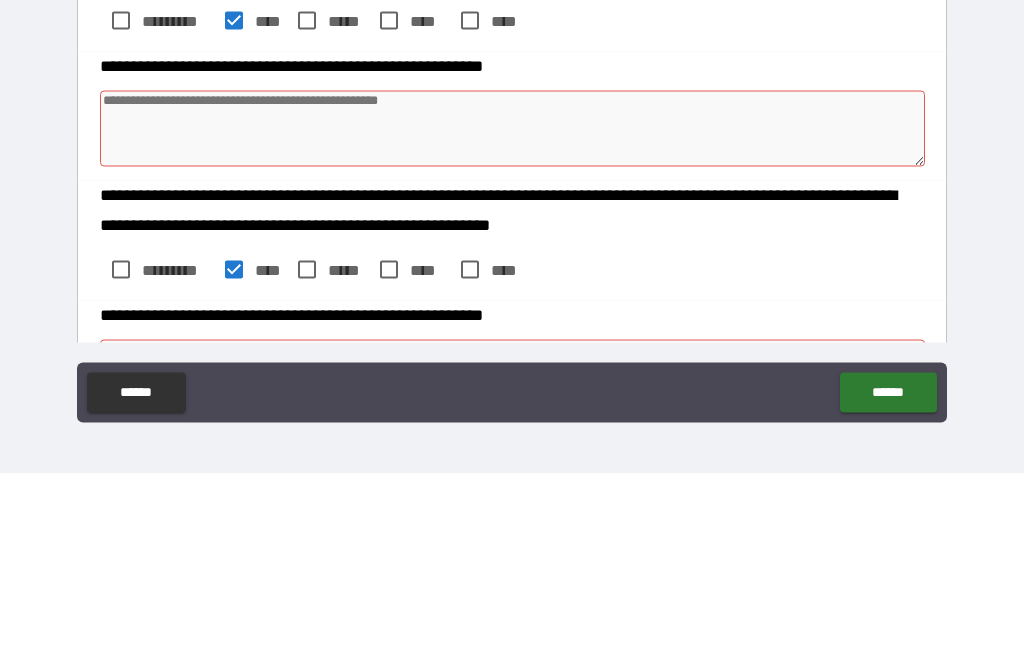 type on "*" 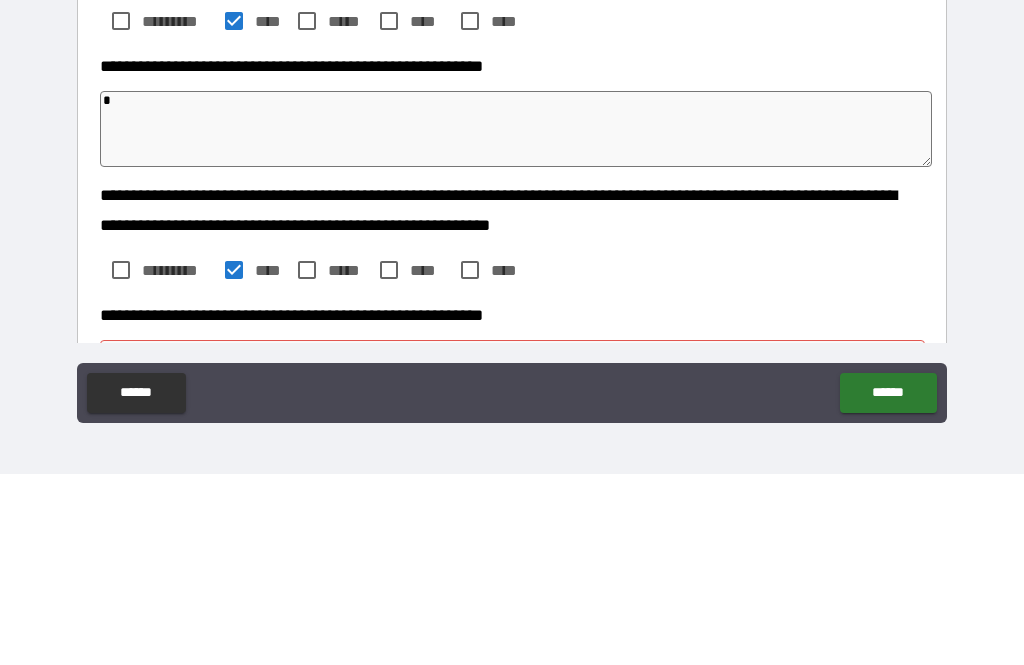 type on "*" 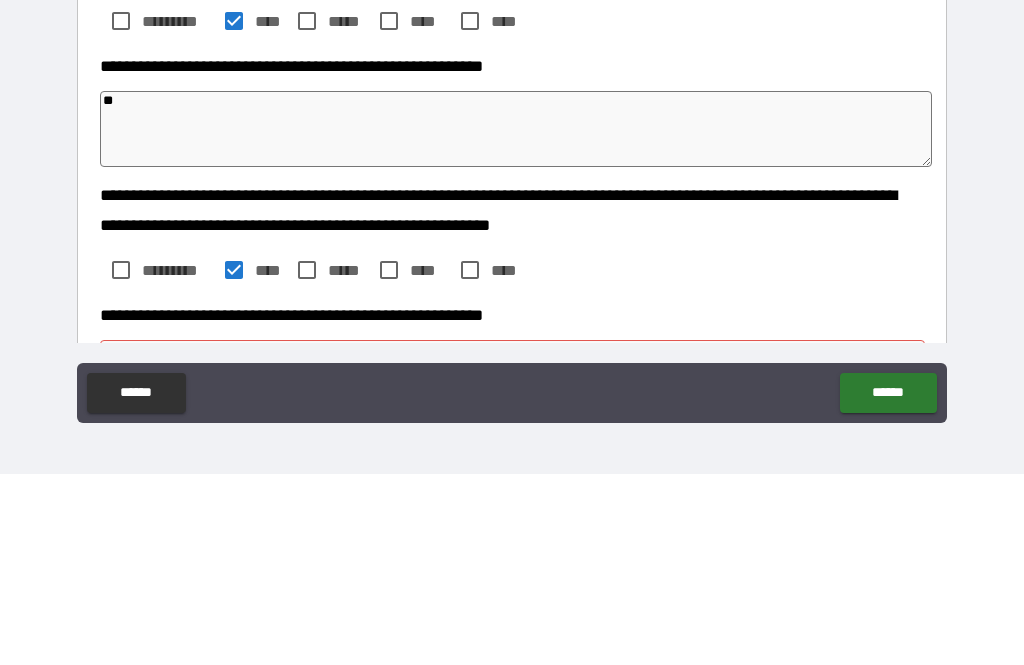 type on "*" 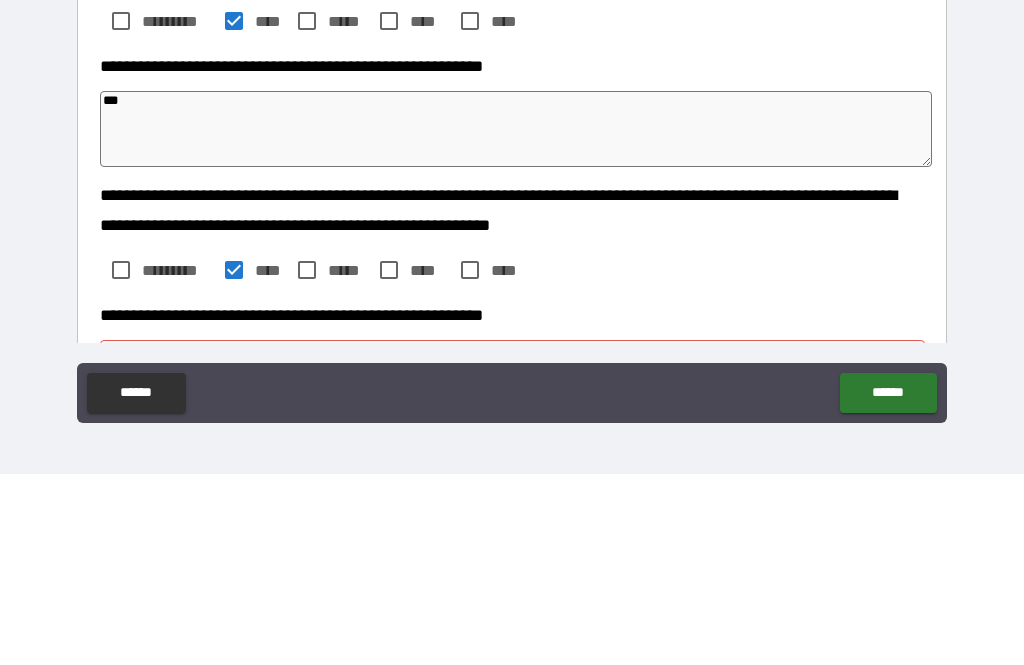 type on "*" 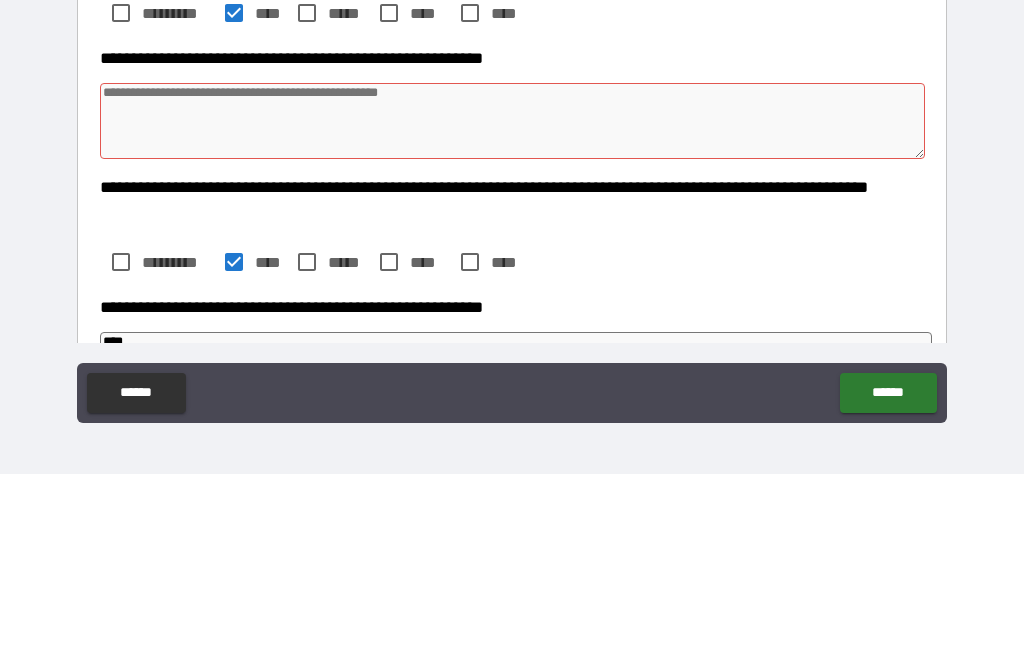 scroll, scrollTop: 410, scrollLeft: 0, axis: vertical 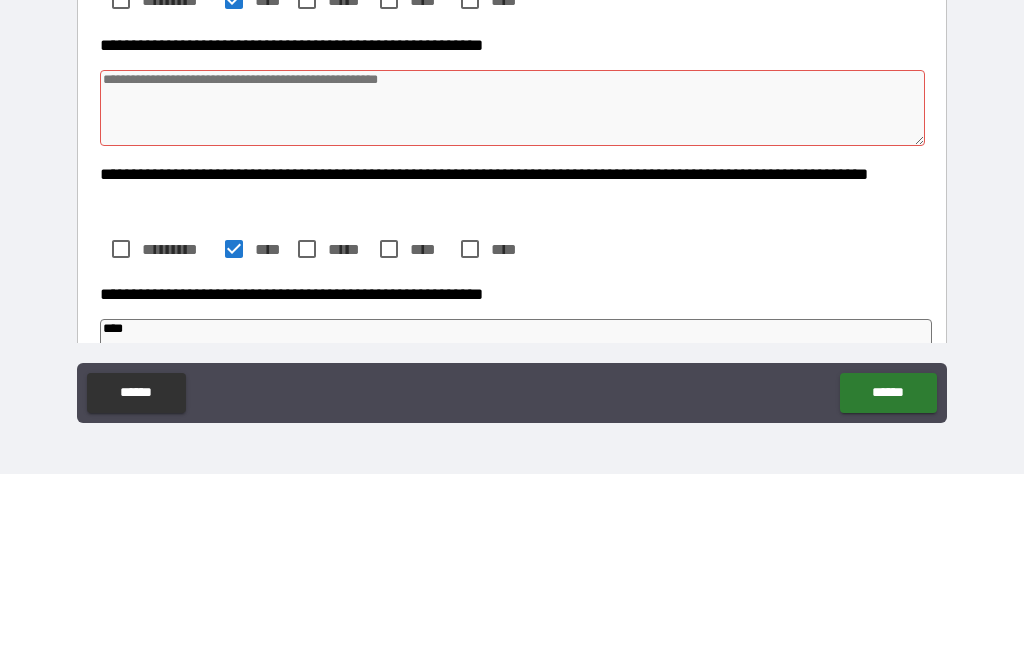 type on "***" 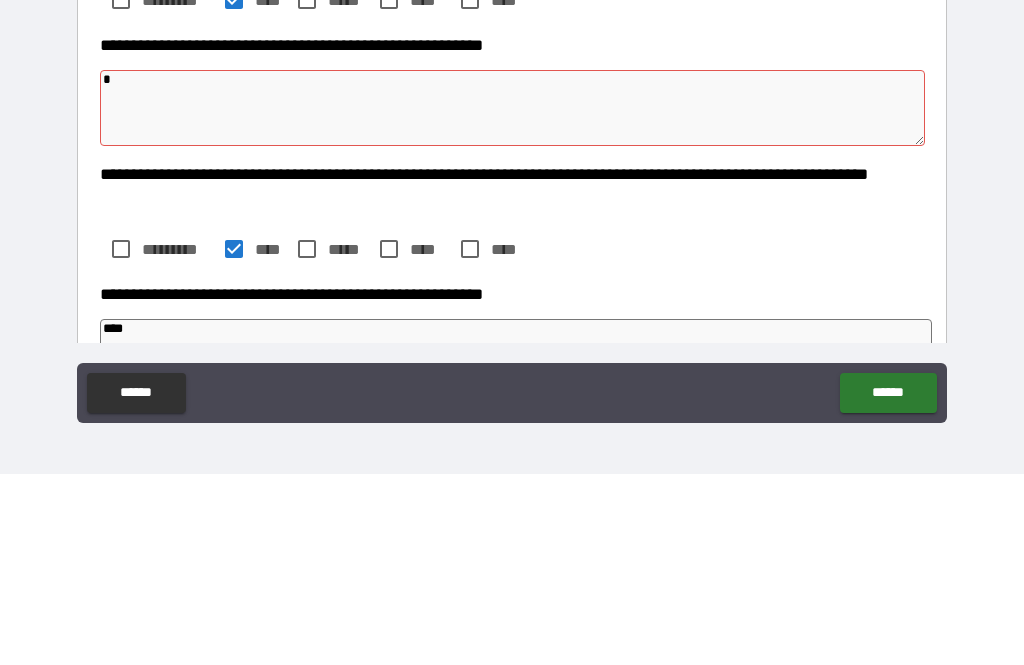 type on "*" 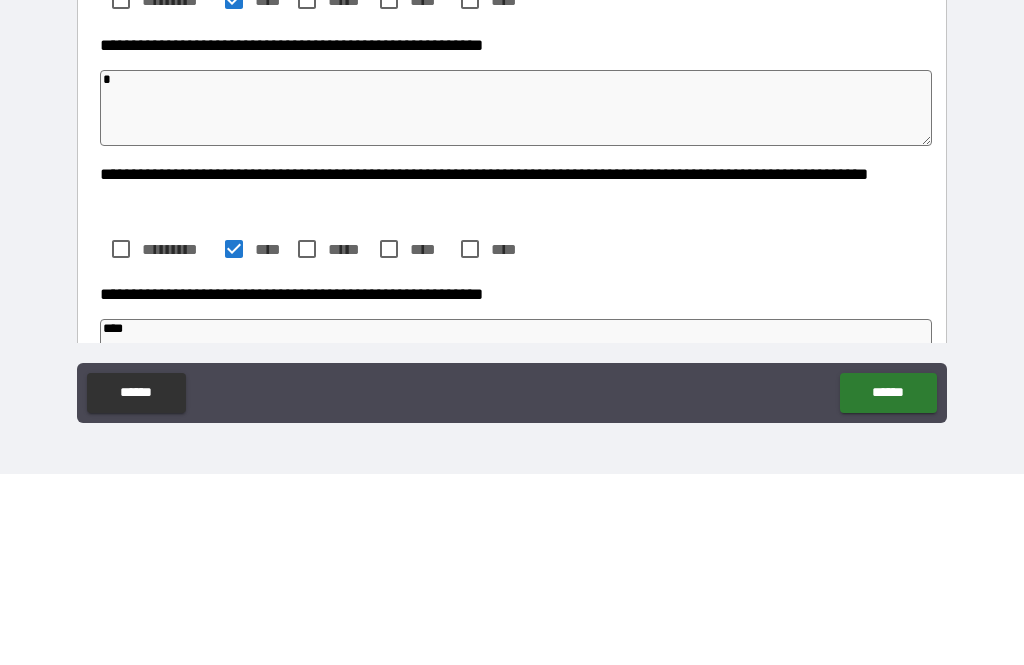 type on "*" 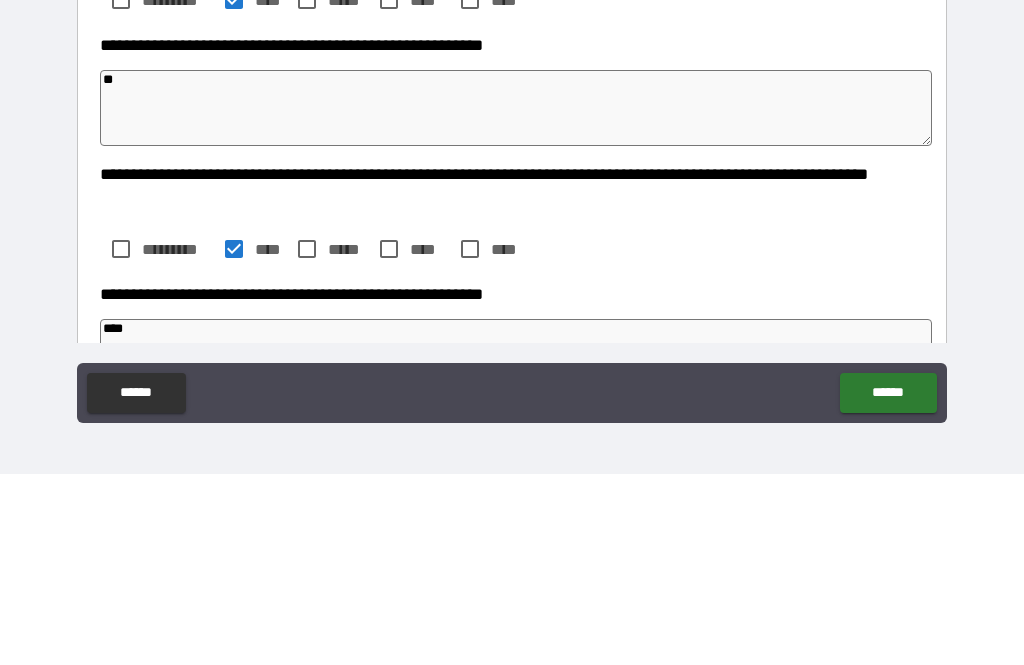 type on "*" 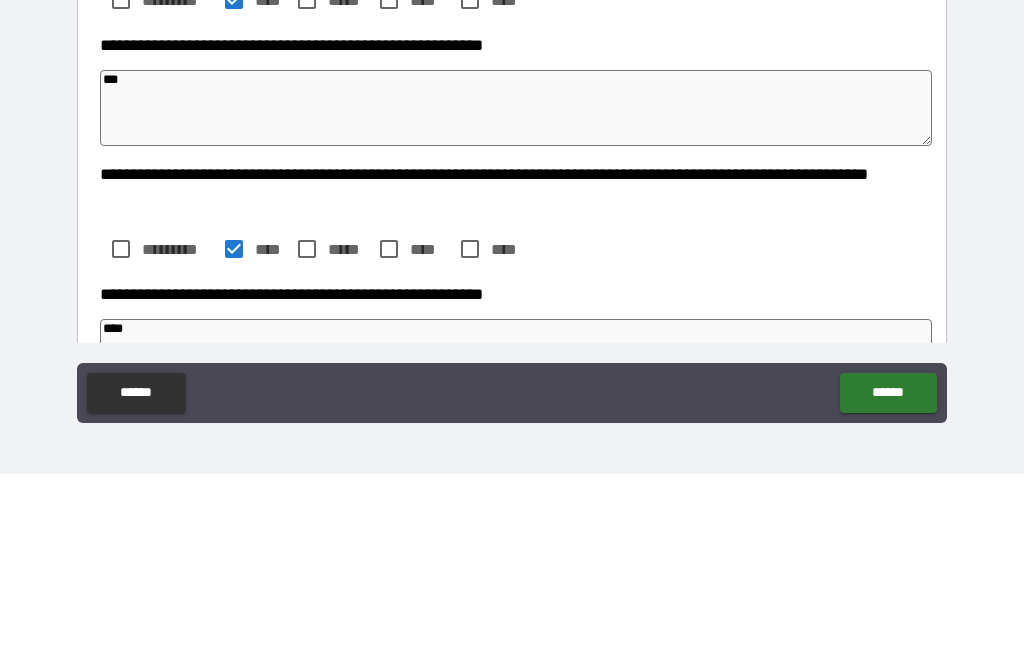 type on "*" 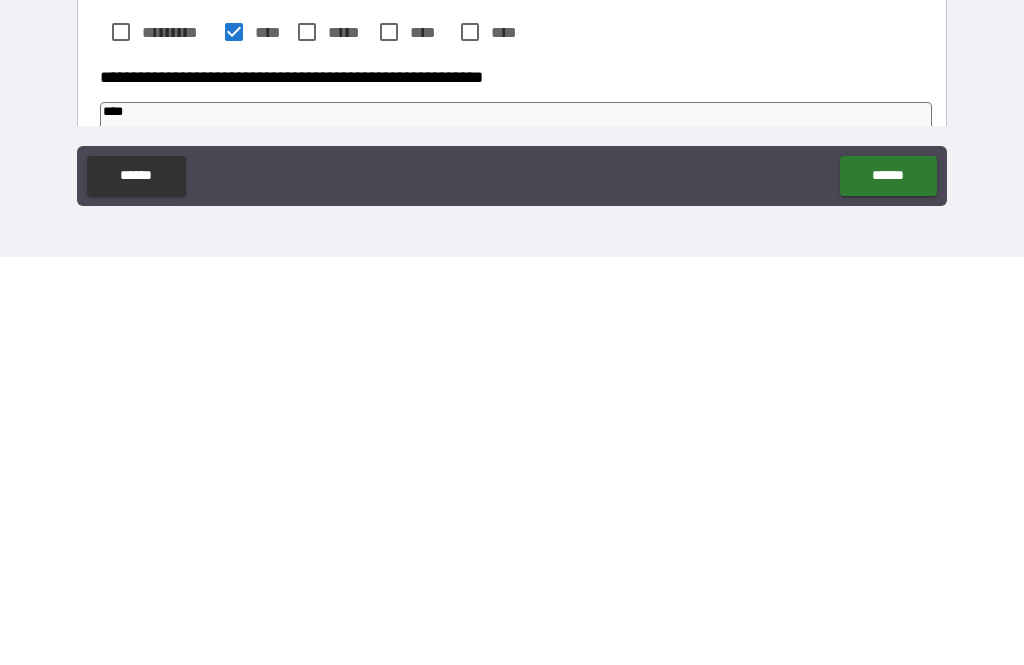 click on "******" at bounding box center [888, 584] 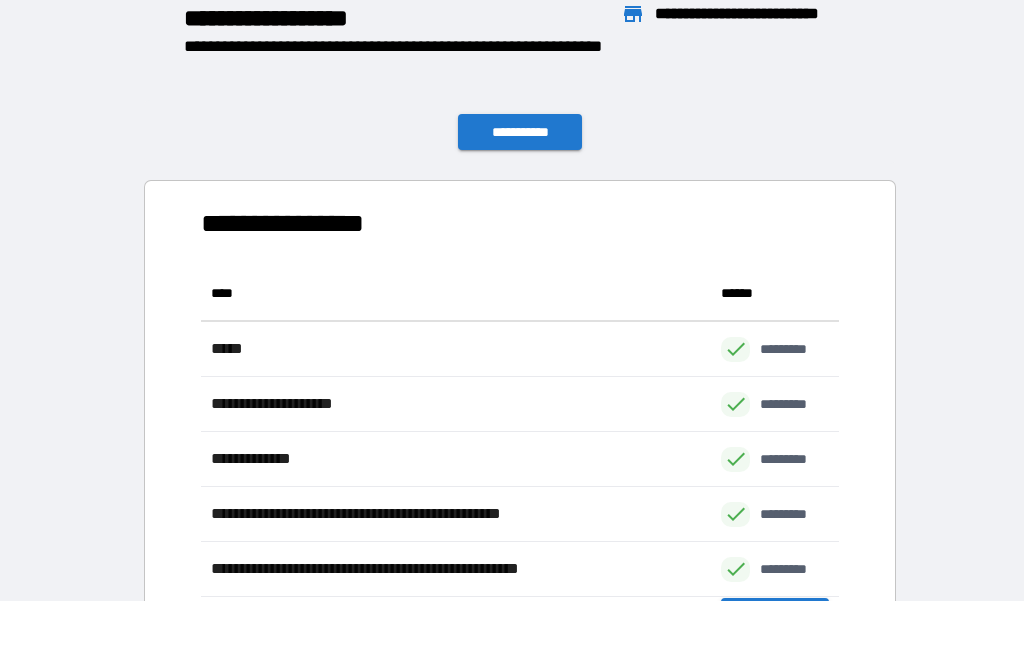 scroll, scrollTop: 1, scrollLeft: 1, axis: both 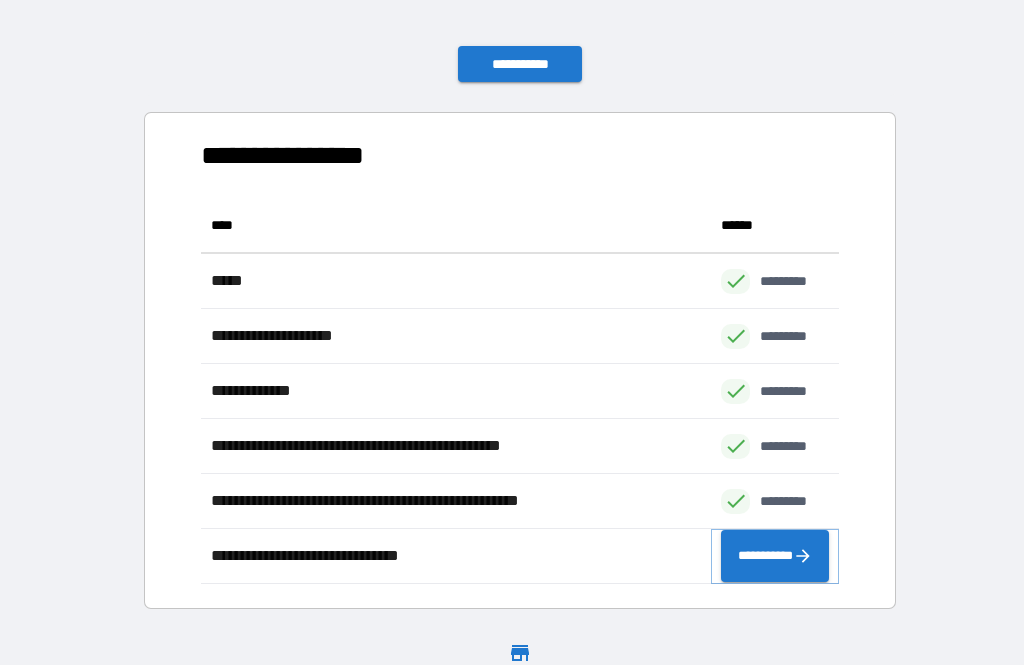 click on "**********" at bounding box center [775, 556] 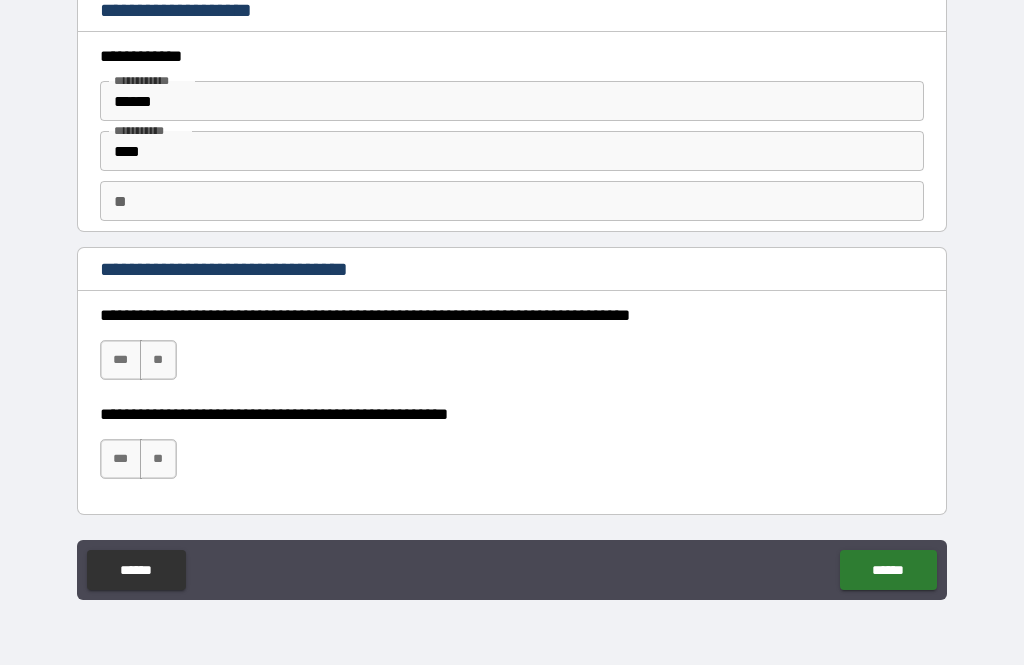 click on "******" at bounding box center [888, 570] 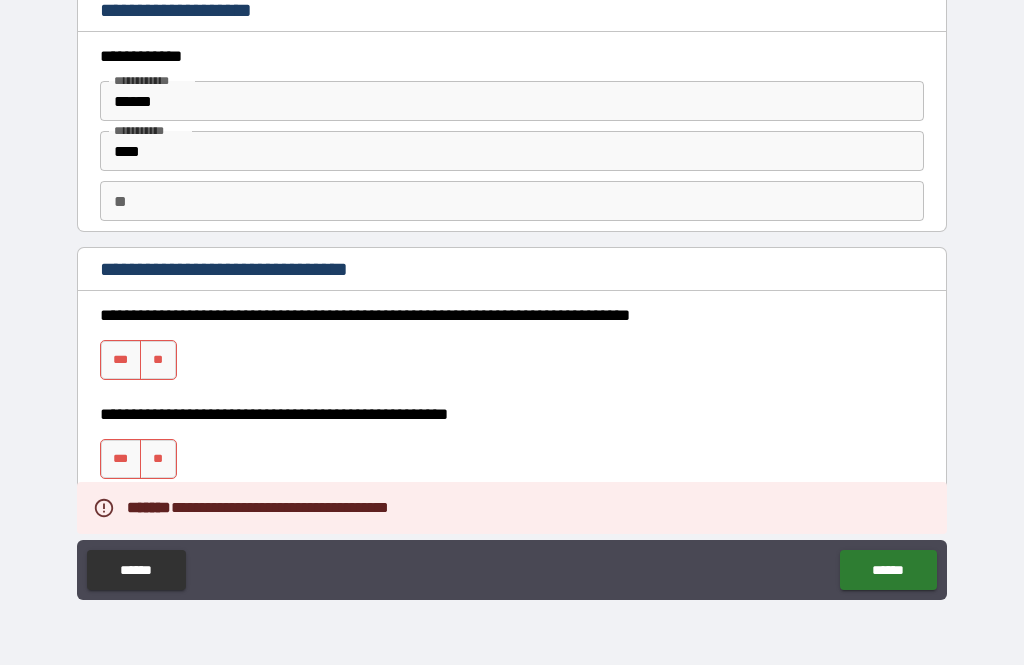 click on "***" at bounding box center [121, 360] 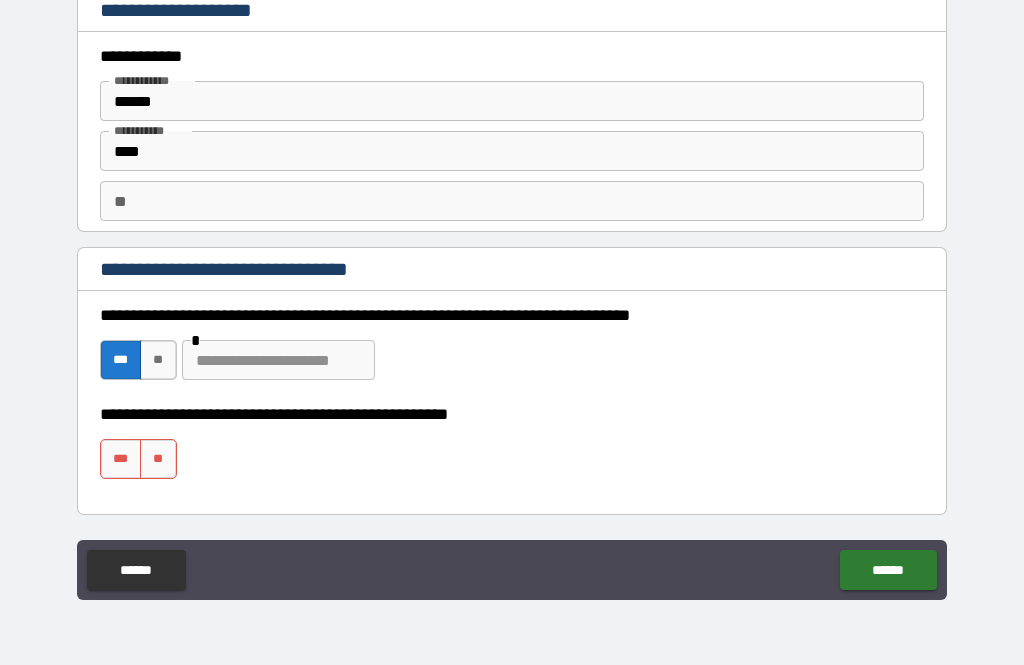 click at bounding box center [278, 360] 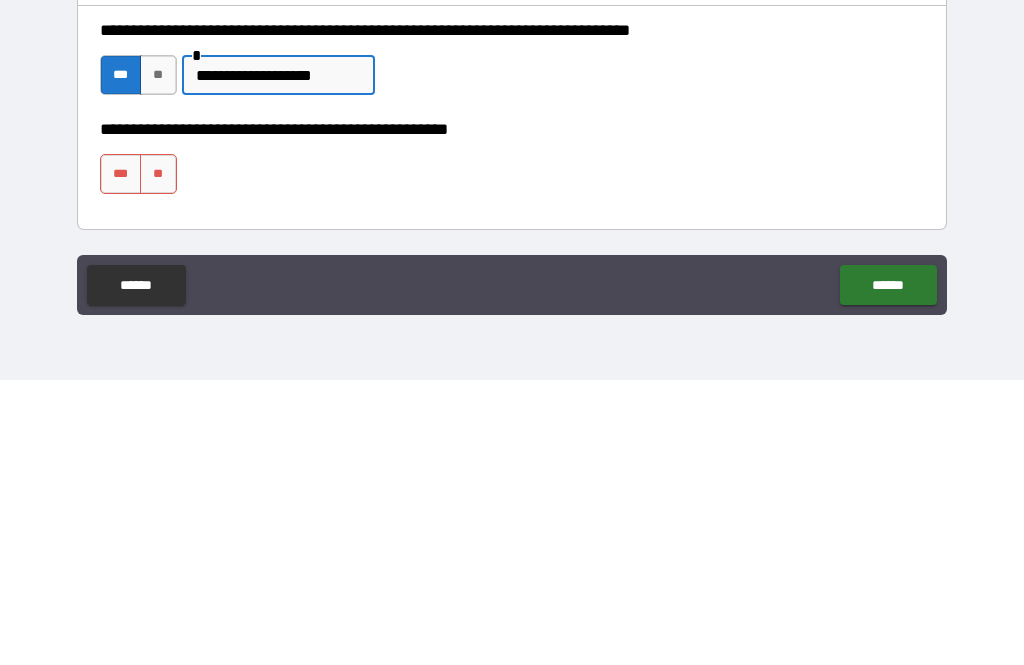 type on "**********" 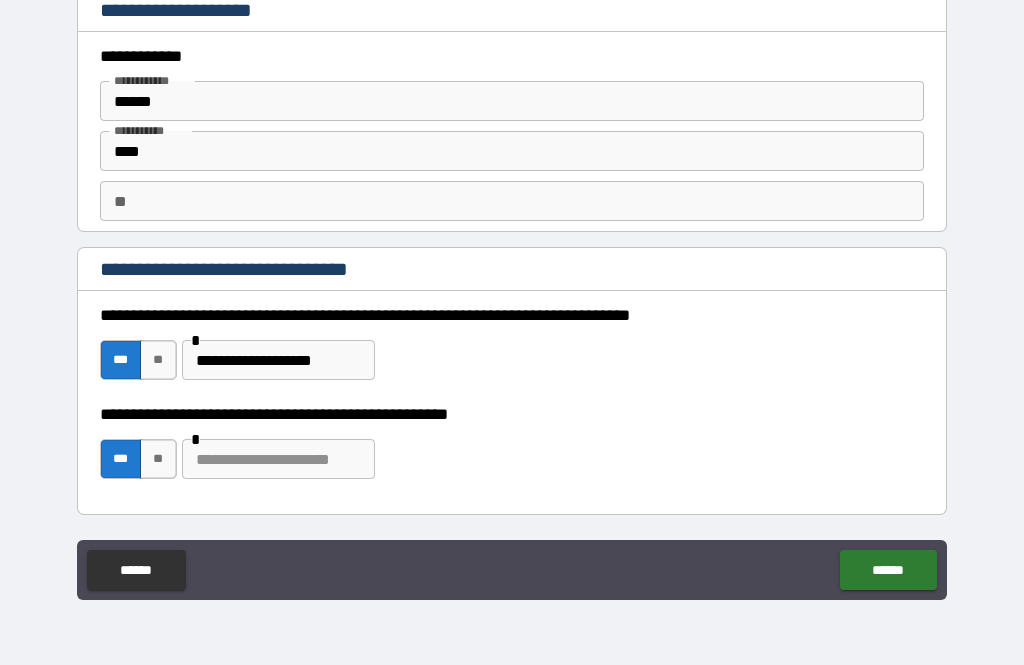 click at bounding box center [278, 459] 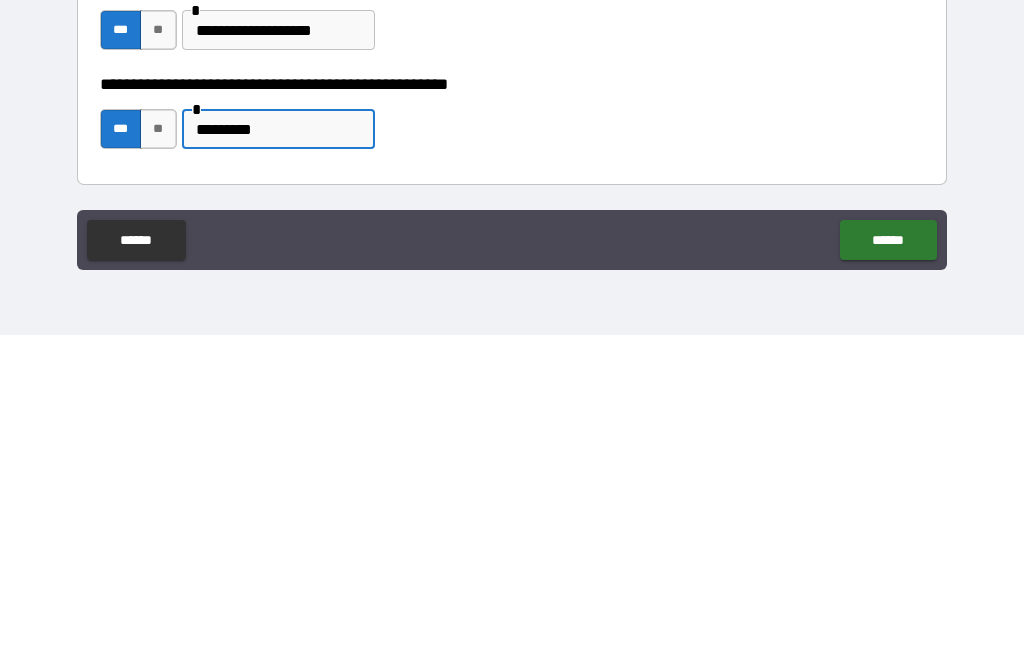 type on "**********" 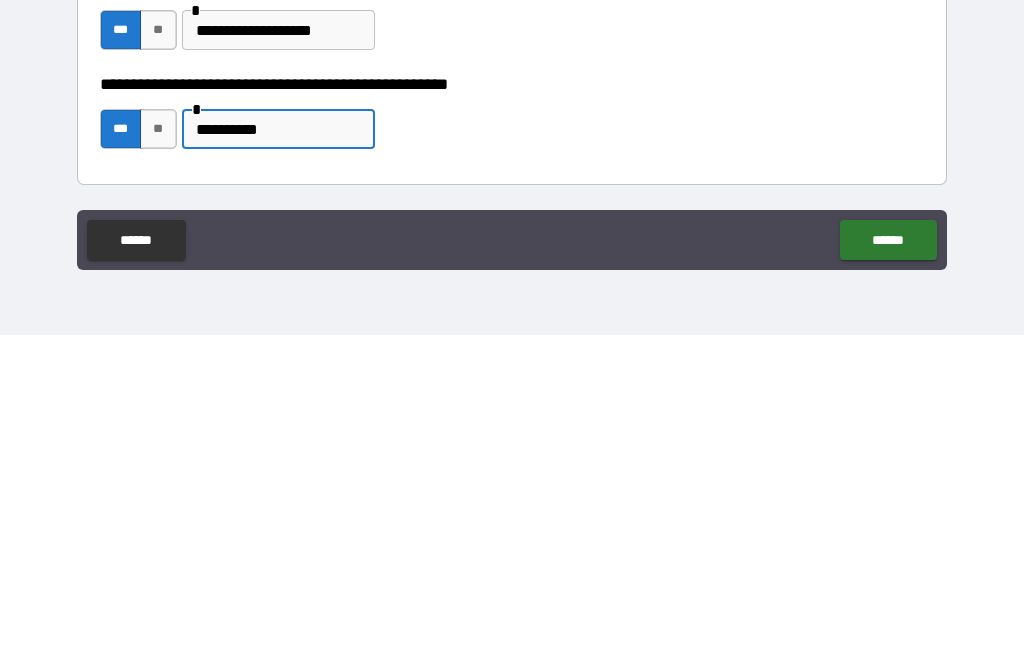 click on "******" at bounding box center [888, 570] 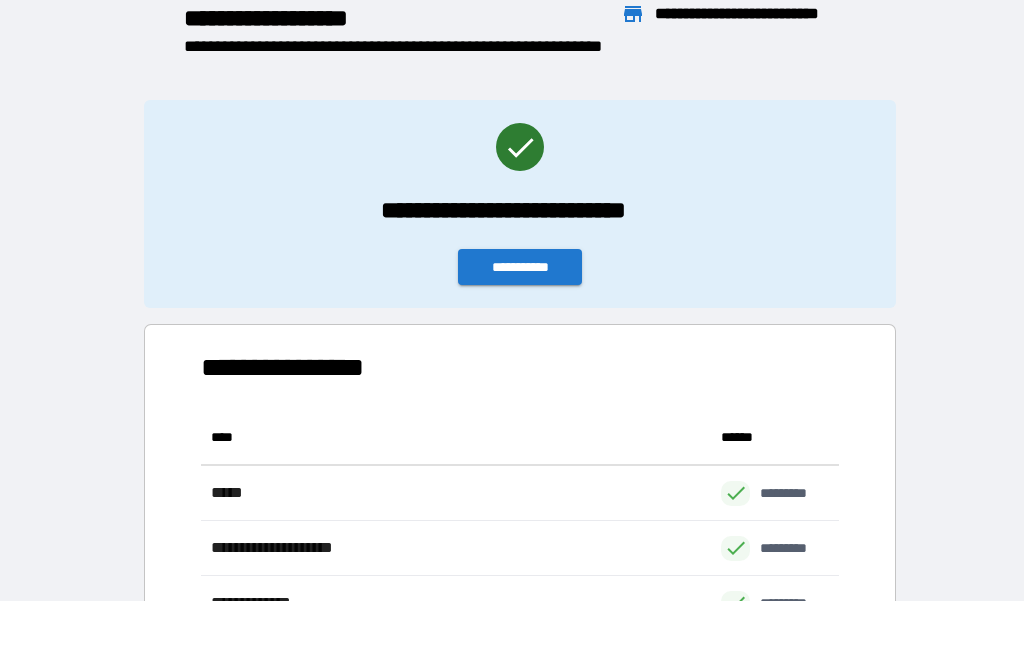 scroll, scrollTop: 1, scrollLeft: 1, axis: both 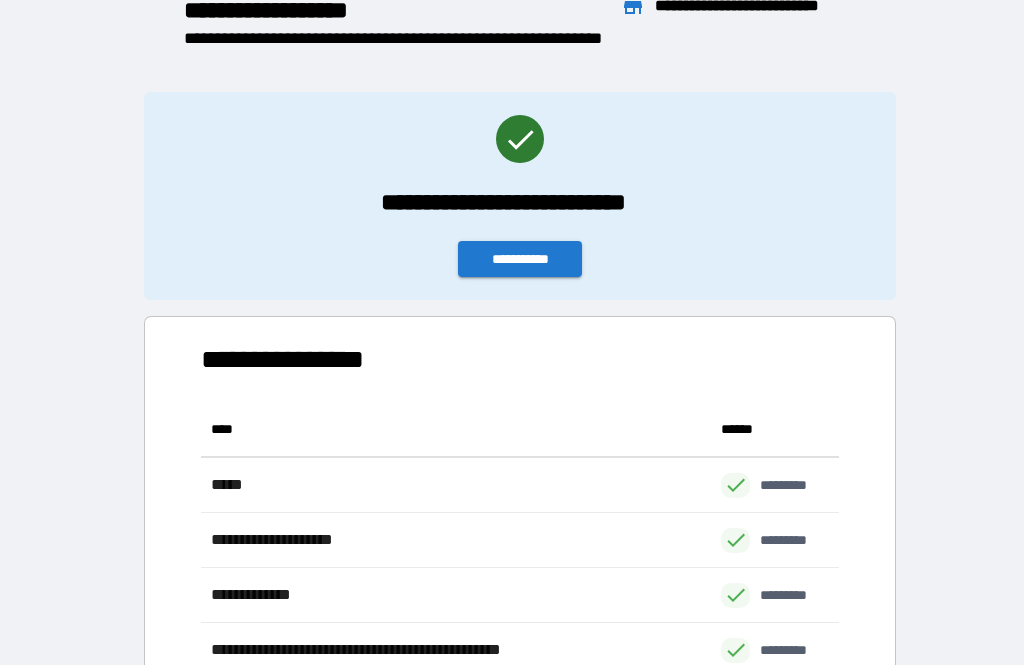 click on "**********" at bounding box center (520, 259) 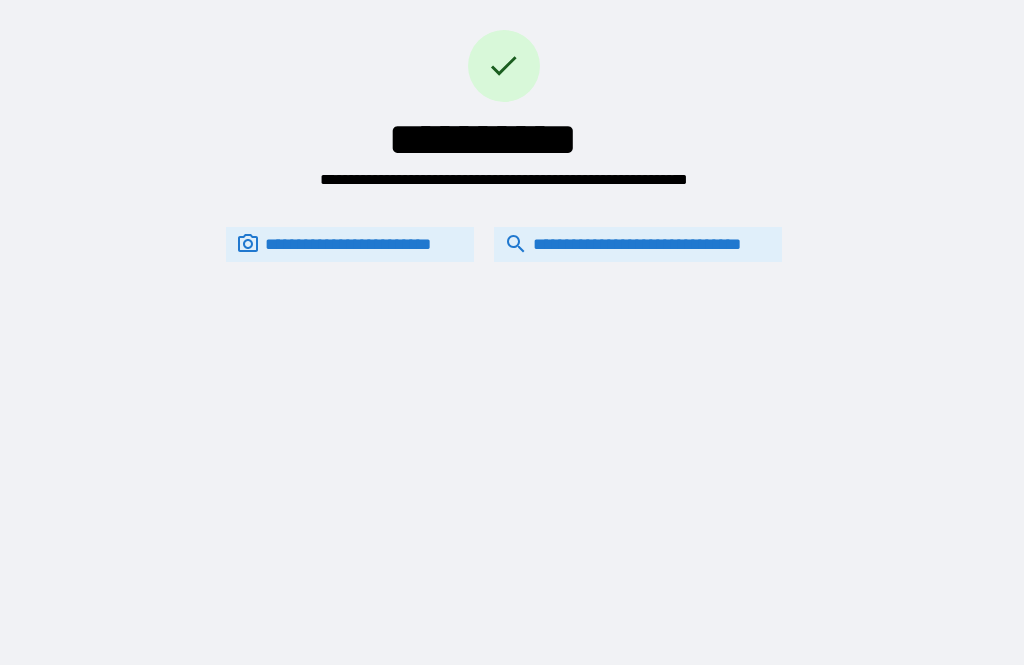 scroll, scrollTop: 0, scrollLeft: 0, axis: both 